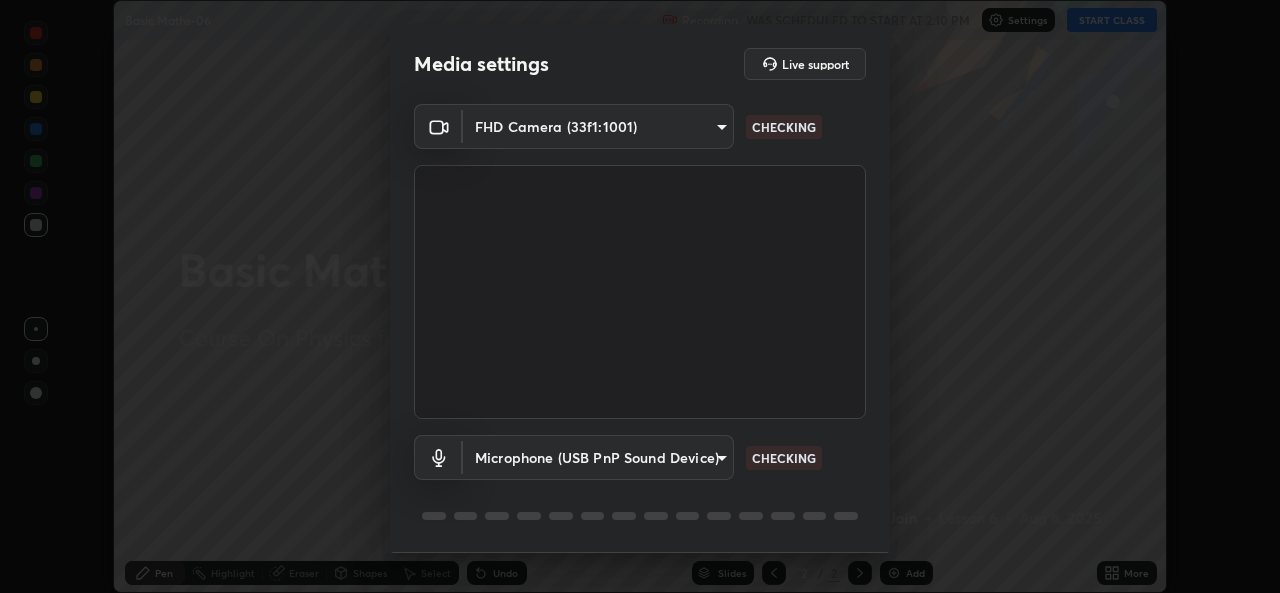 scroll, scrollTop: 0, scrollLeft: 0, axis: both 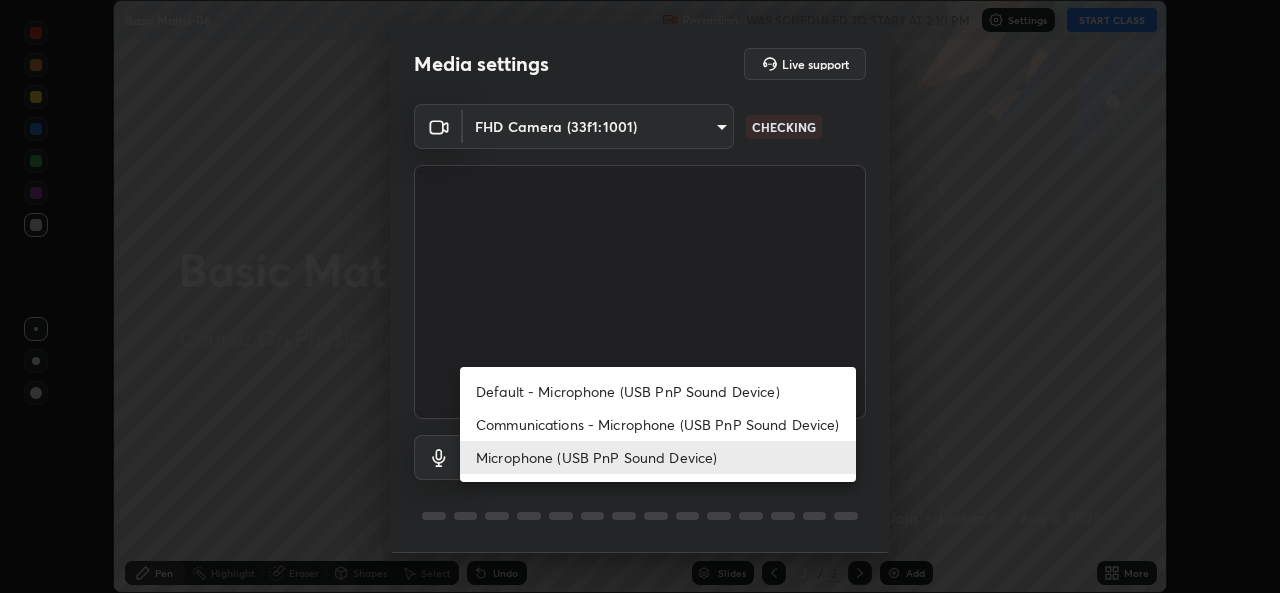 click on "Default - Microphone (USB PnP Sound Device)" at bounding box center (658, 391) 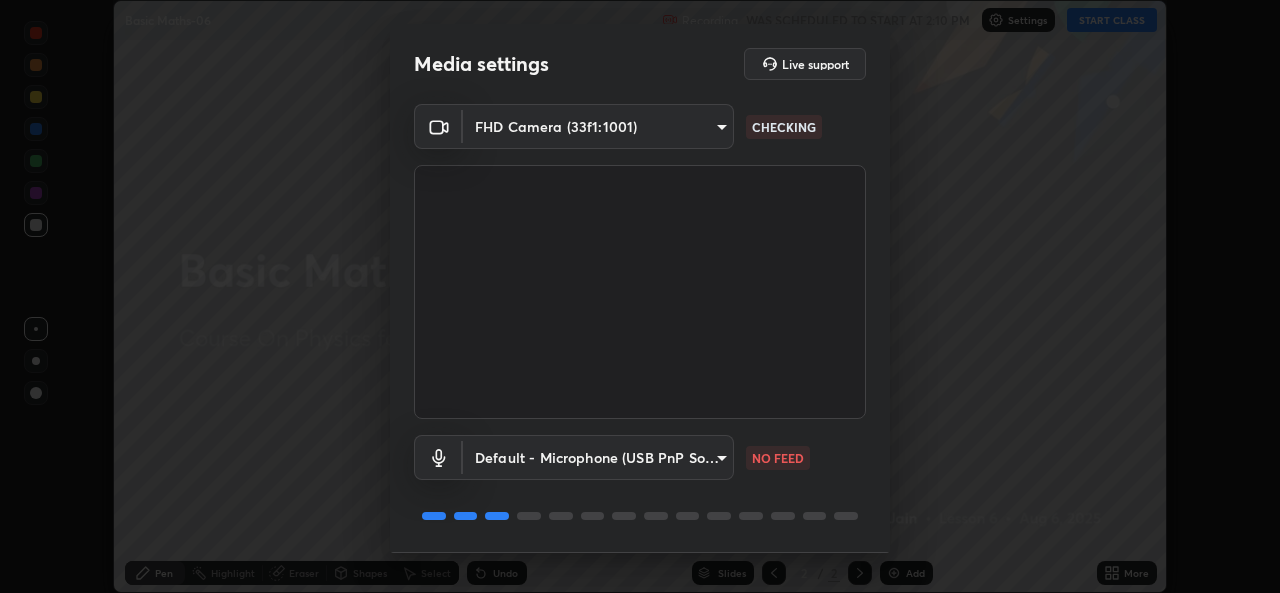 click on "Erase all Basic Maths-06 Recording WAS SCHEDULED TO START AT  2:10 PM Settings START CLASS Setting up your live class Basic Maths-06 • L6 of Course On Physics for NEET Conquer 4 2026 [FIRST] [LAST] Pen Highlight Eraser Shapes Select Undo Slides 2 / 2 Add More No doubts shared Encourage your learners to ask a doubt for better clarity Report an issue Reason for reporting Buffering Chat not working Audio - Video sync issue Educator video quality low ​ Attach an image Report Media settings Live support FHD Camera (33f1:1001) [HASH] CHECKING Default - Microphone (USB PnP Sound Device) default NO FEED 1 / 5 Next" at bounding box center [640, 296] 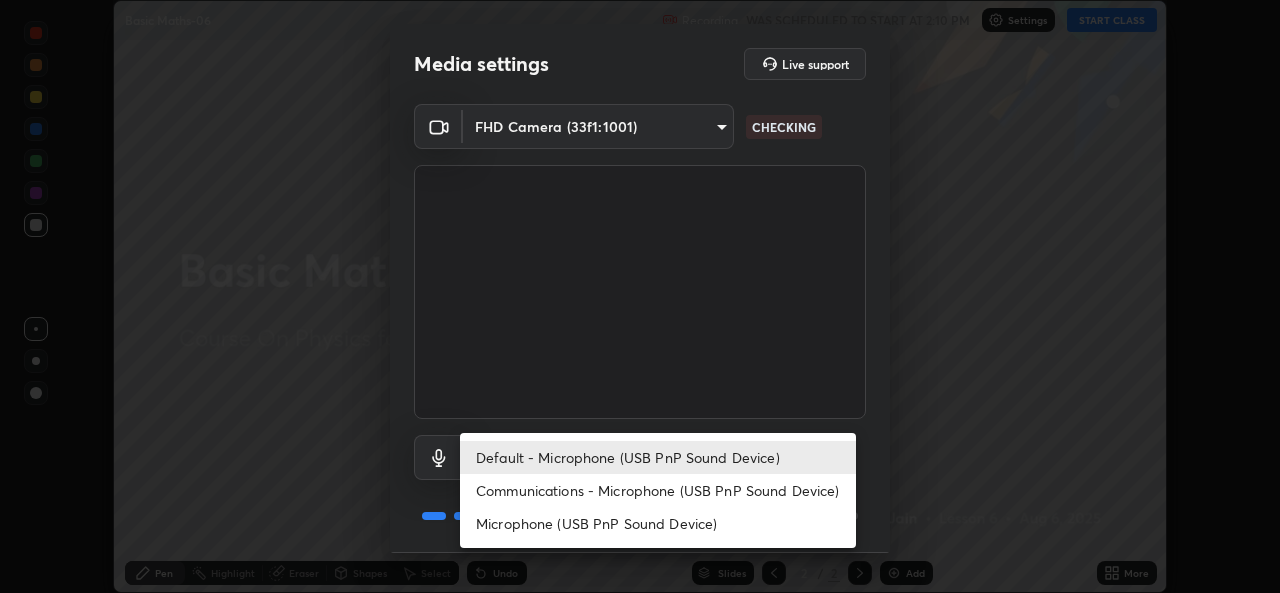 click on "Microphone (USB PnP Sound Device)" at bounding box center [658, 523] 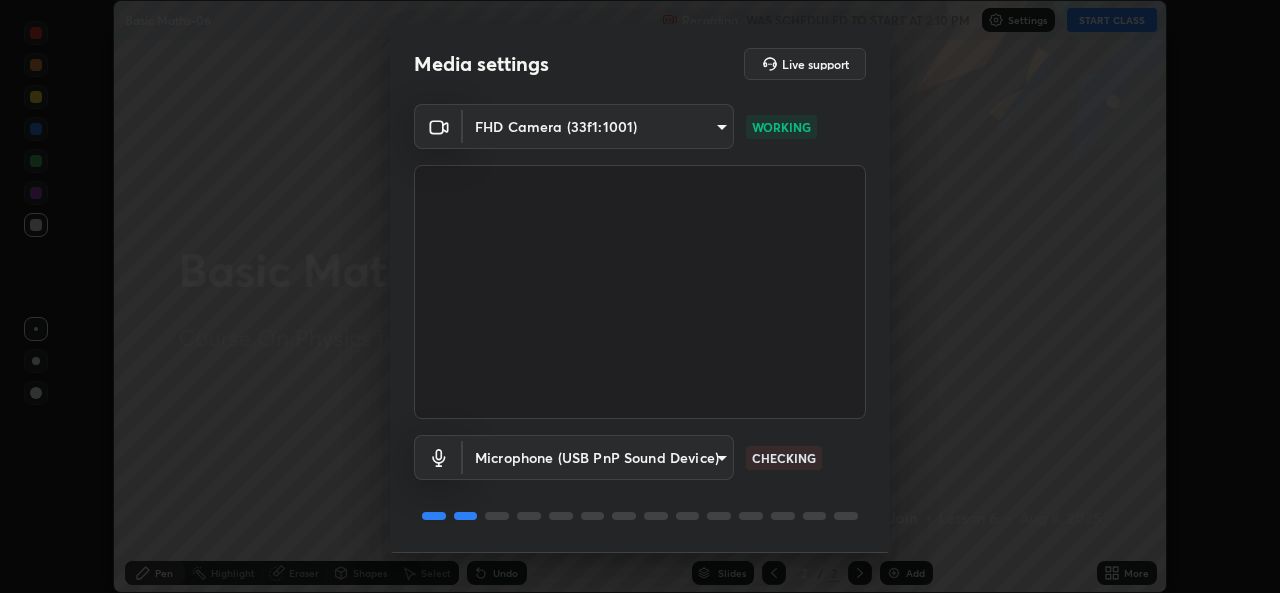 scroll, scrollTop: 63, scrollLeft: 0, axis: vertical 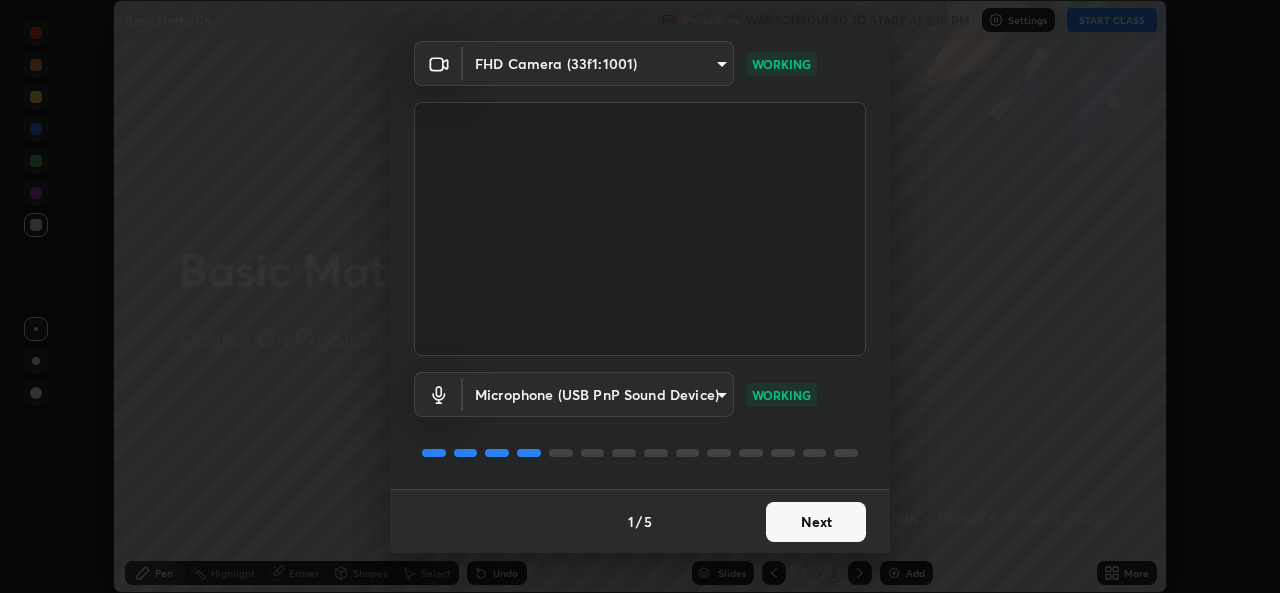 click on "Next" at bounding box center (816, 522) 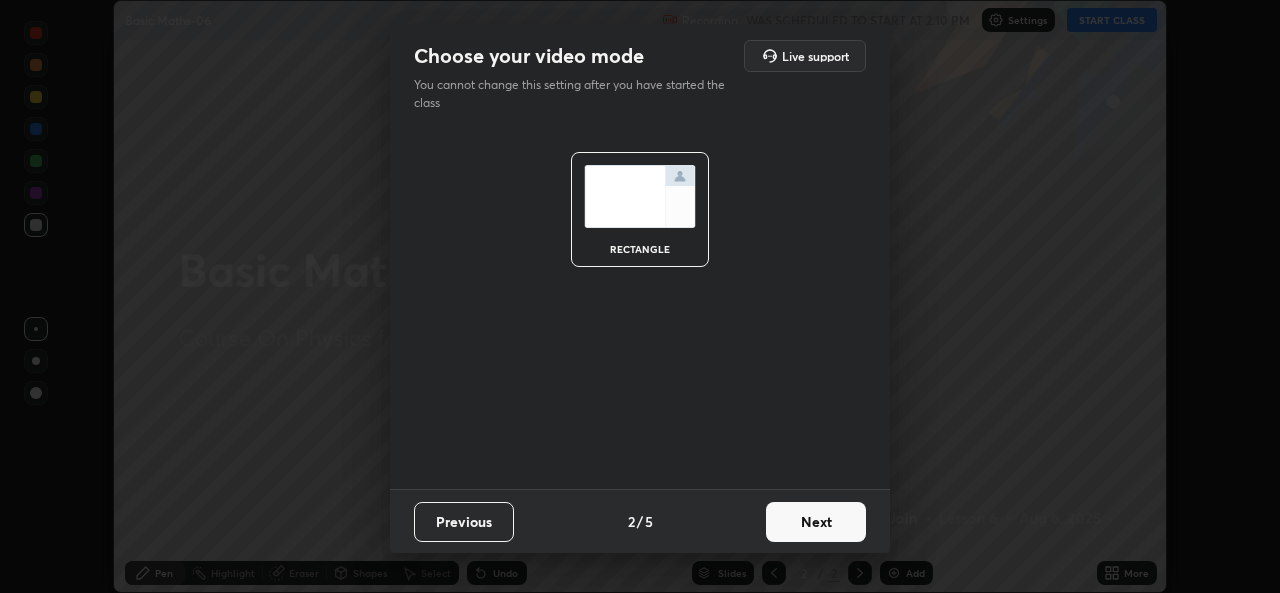 click on "Next" at bounding box center (816, 522) 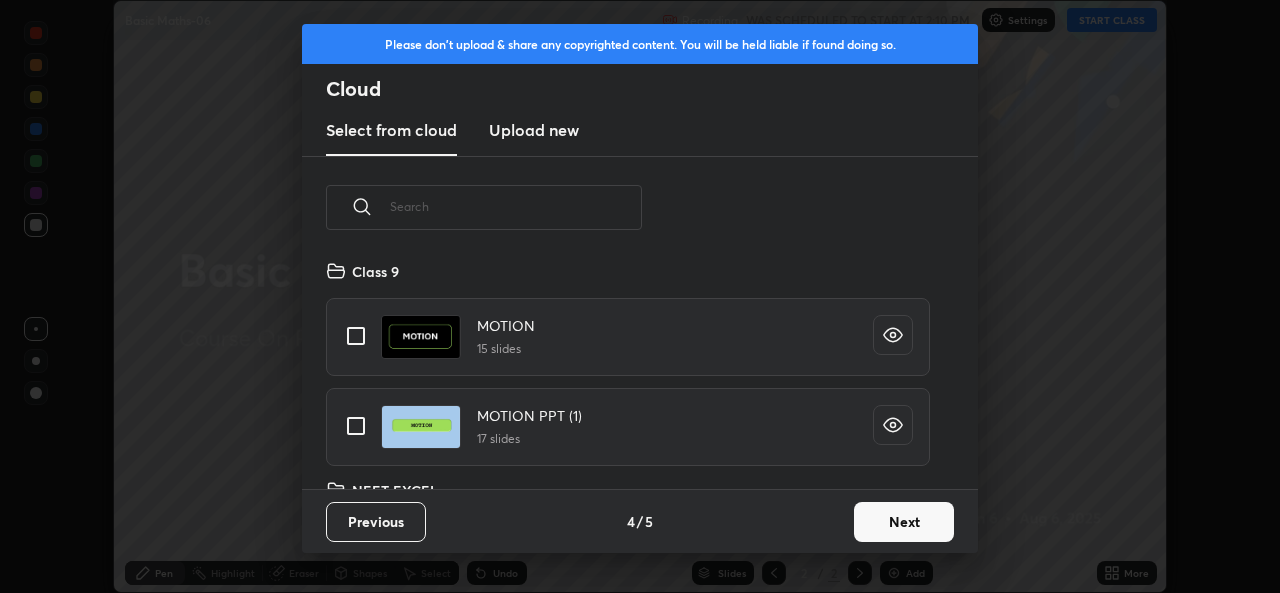 scroll, scrollTop: 135, scrollLeft: 0, axis: vertical 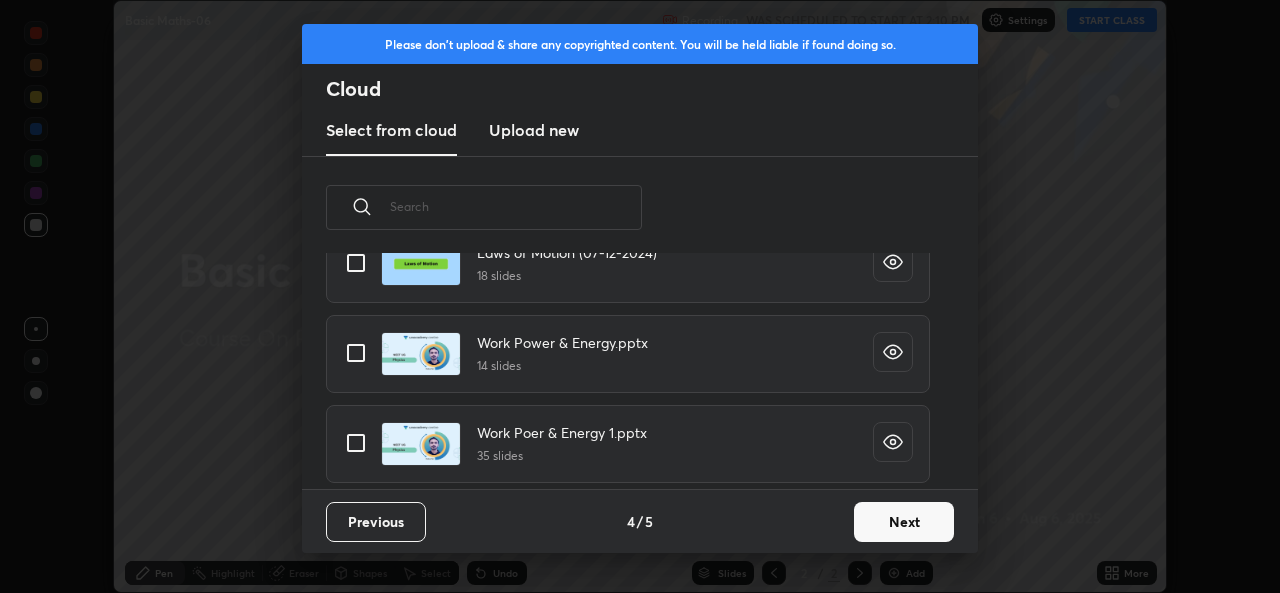 click on "Next" at bounding box center (904, 522) 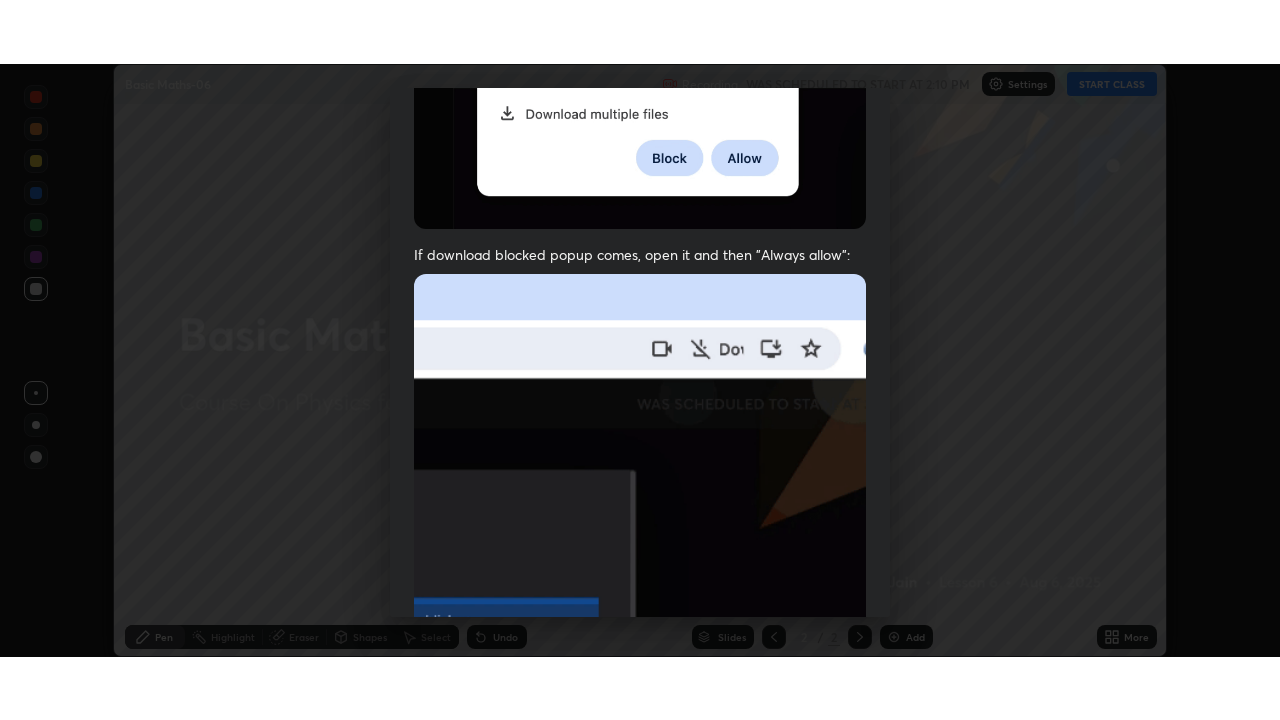 scroll, scrollTop: 471, scrollLeft: 0, axis: vertical 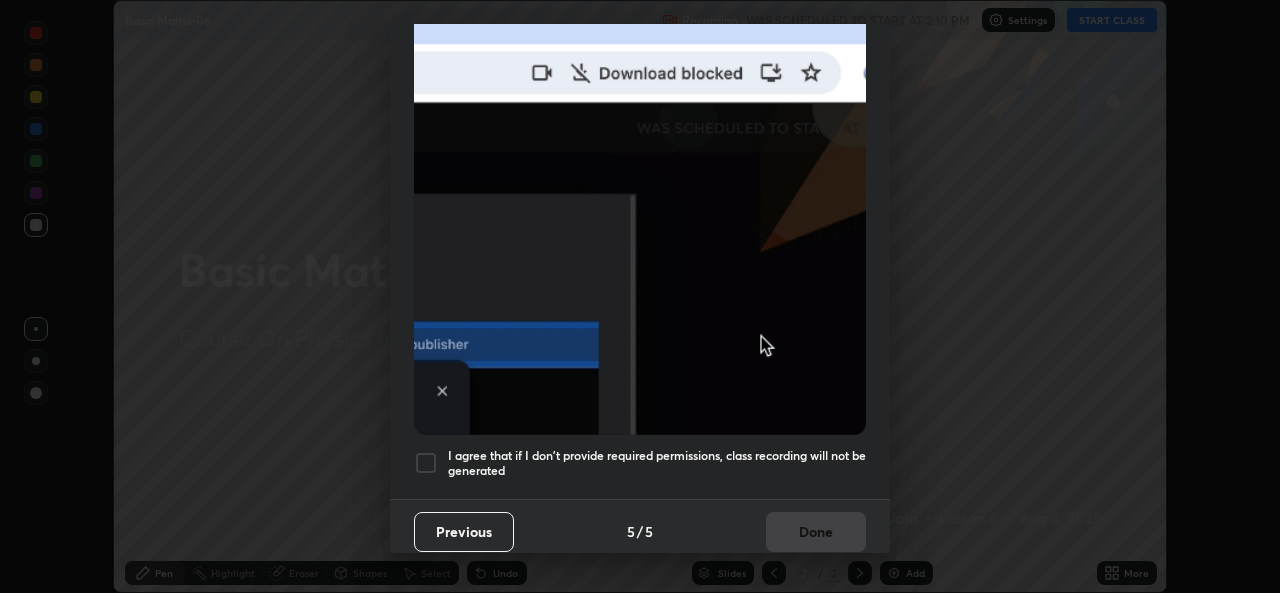 click at bounding box center (426, 463) 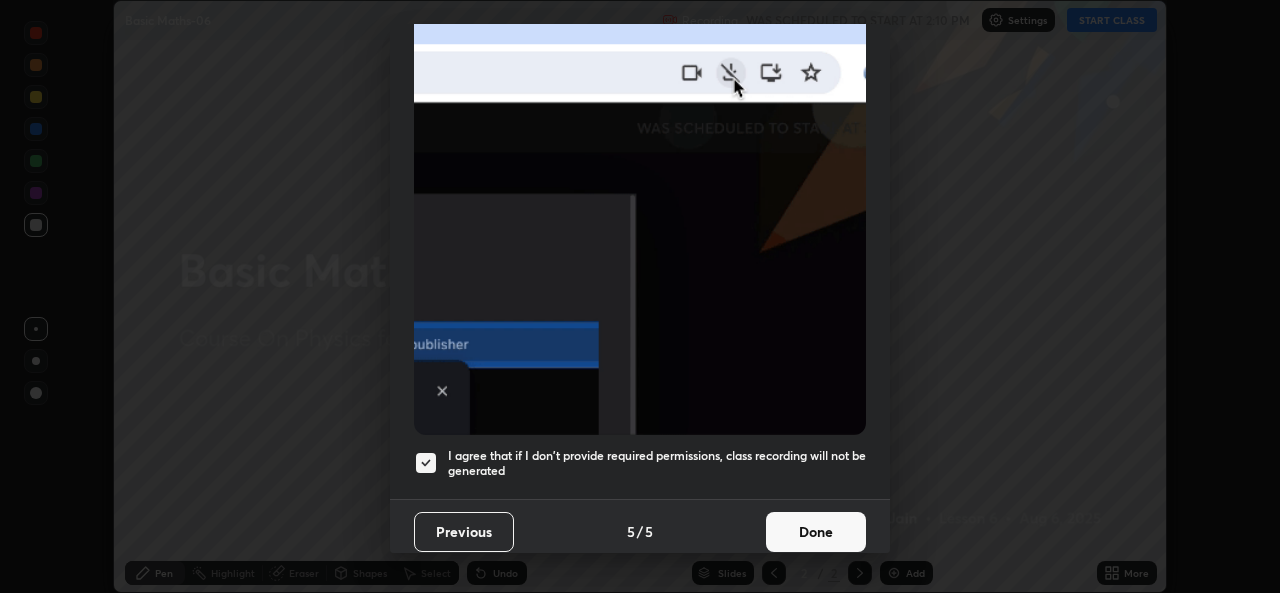 click on "Done" at bounding box center (816, 532) 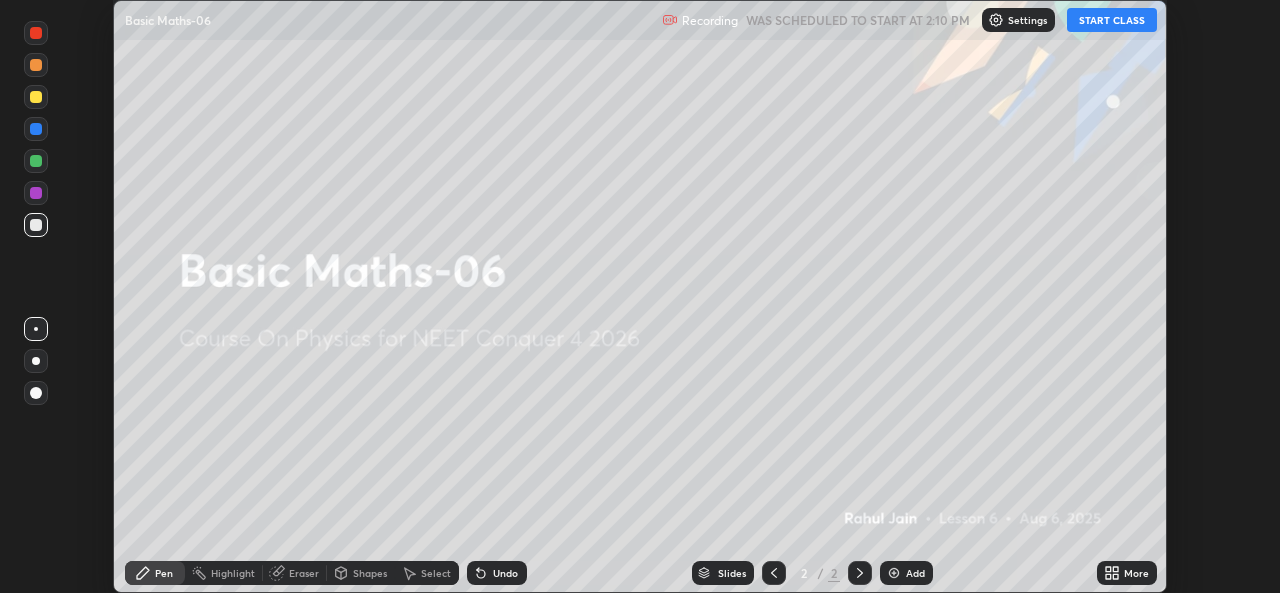 click on "More" at bounding box center (1136, 573) 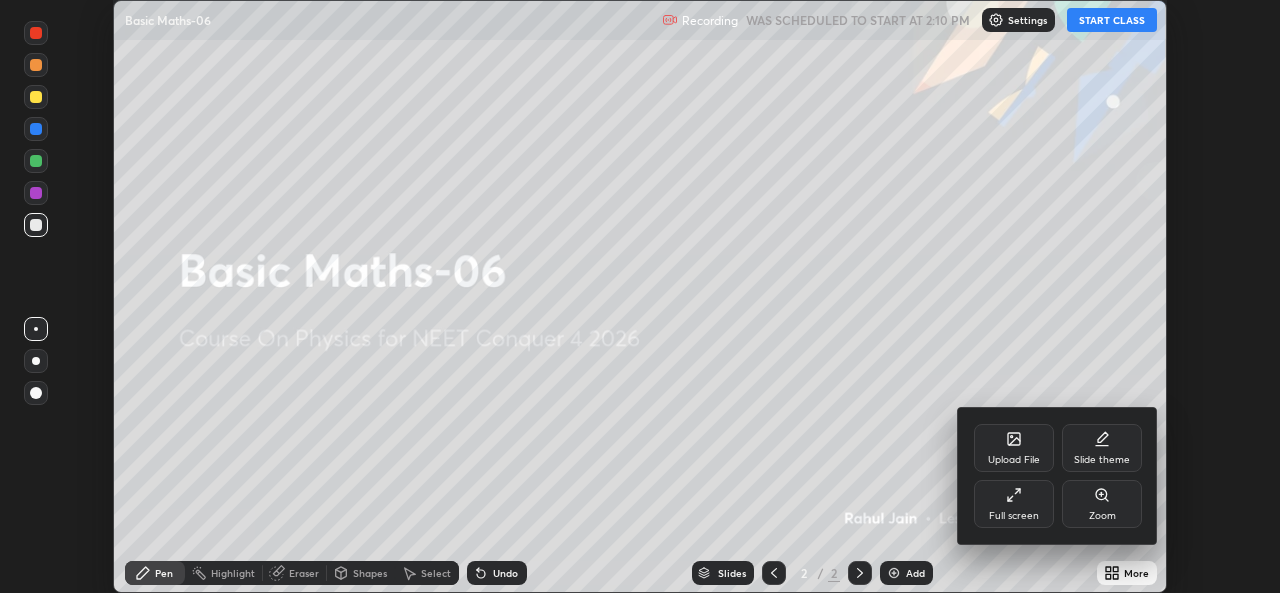click on "Full screen" at bounding box center [1014, 504] 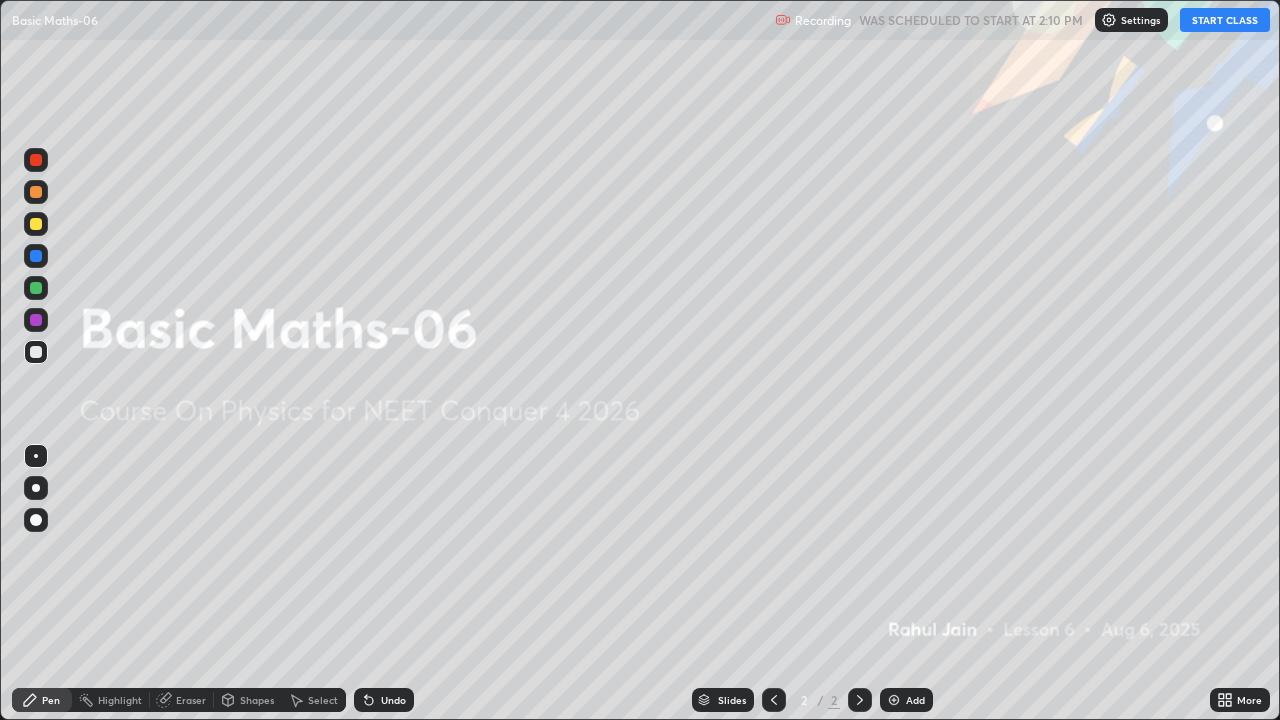 scroll, scrollTop: 99280, scrollLeft: 98720, axis: both 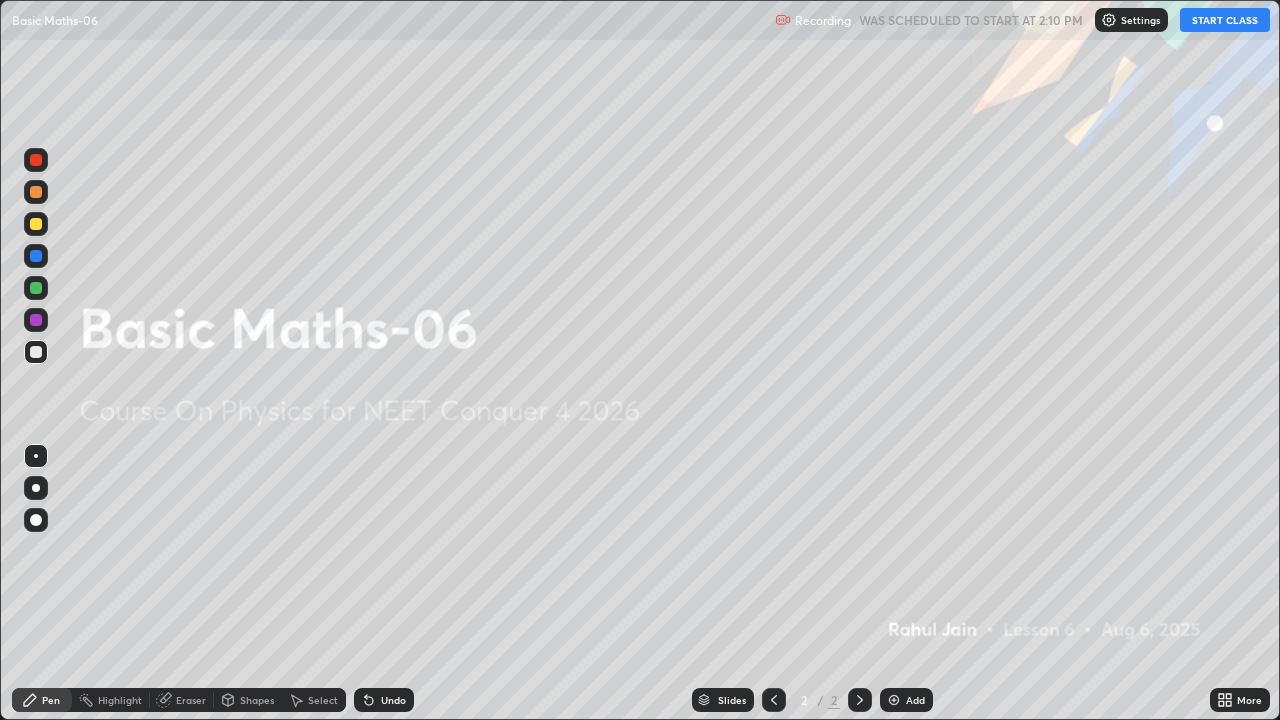 click on "START CLASS" at bounding box center [1225, 20] 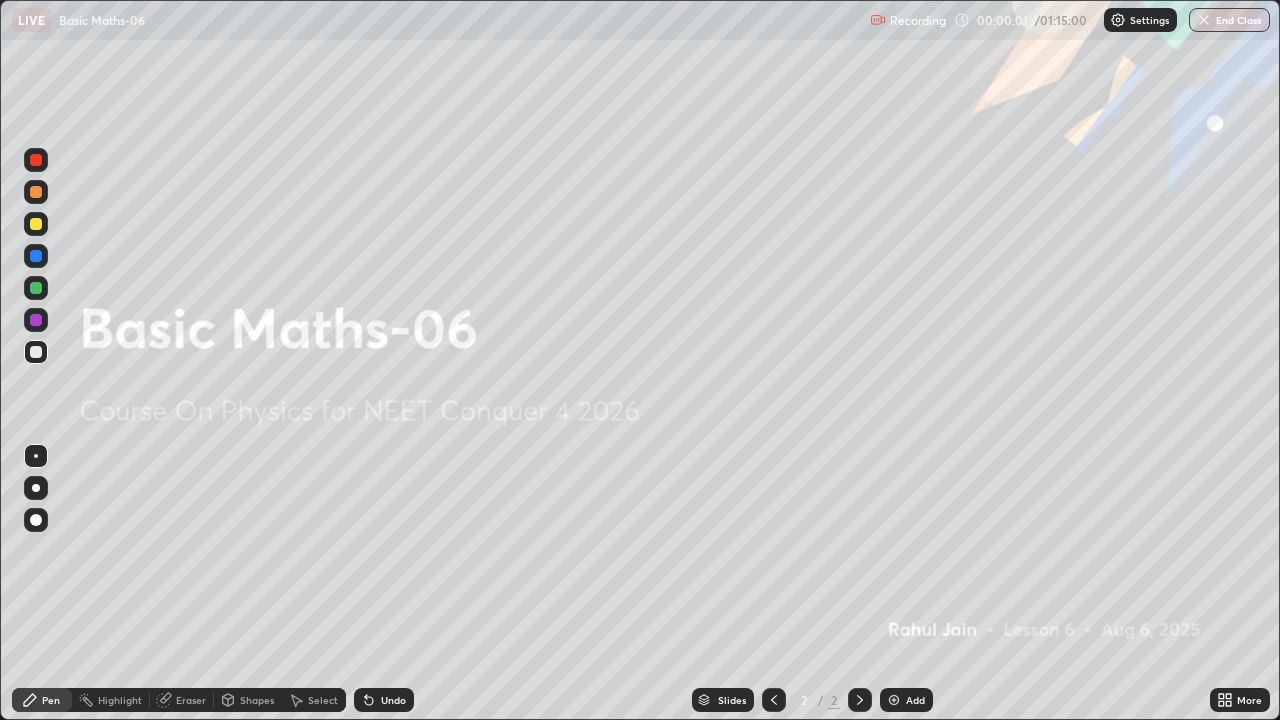 click at bounding box center [894, 700] 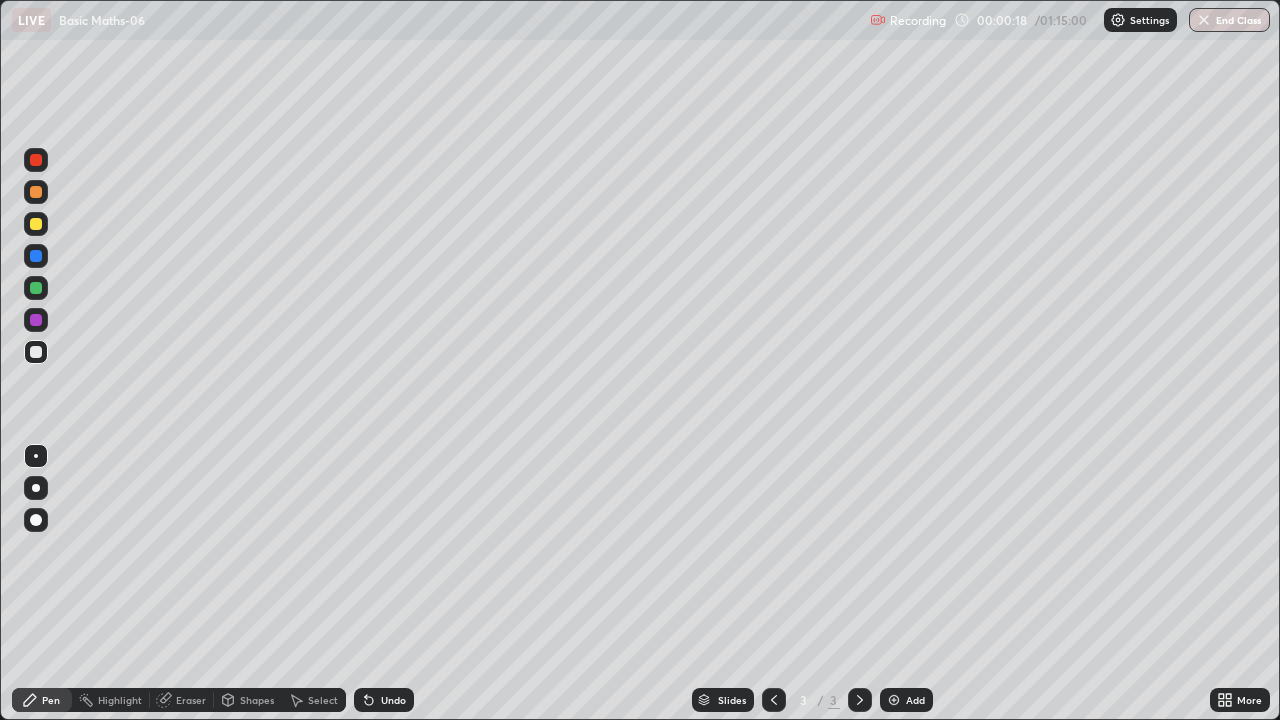 click at bounding box center [36, 288] 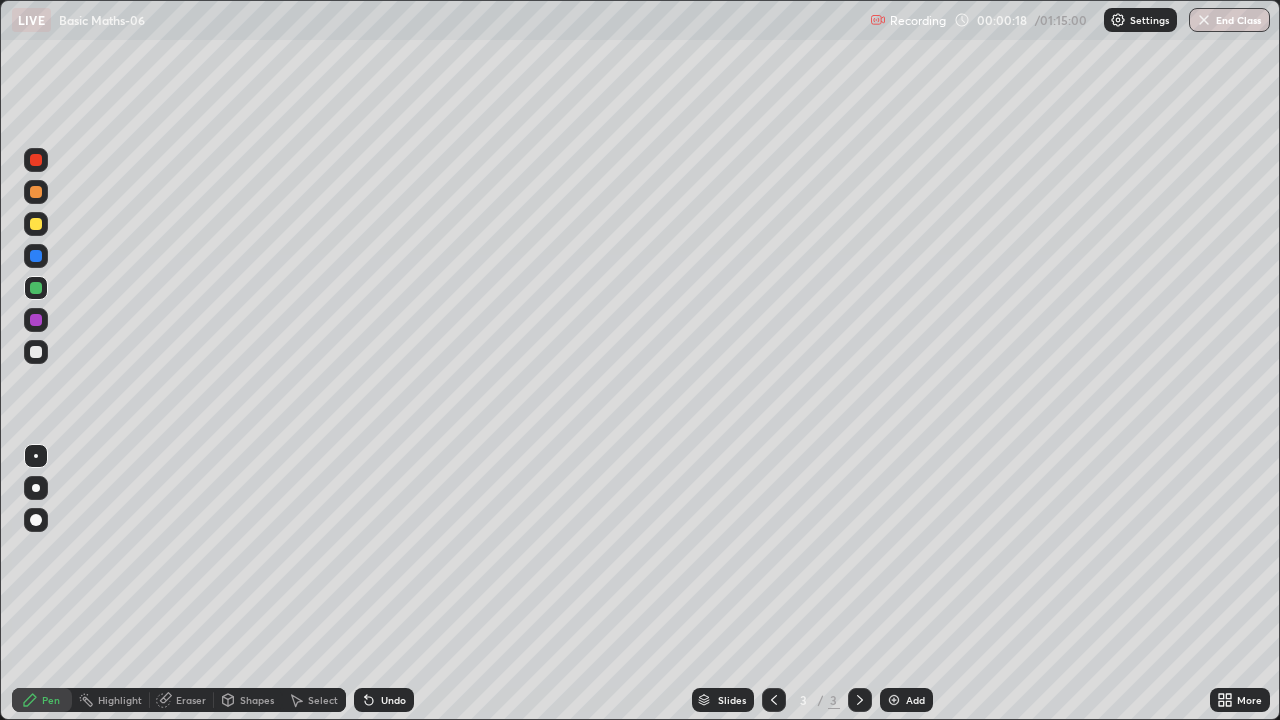 click at bounding box center (36, 488) 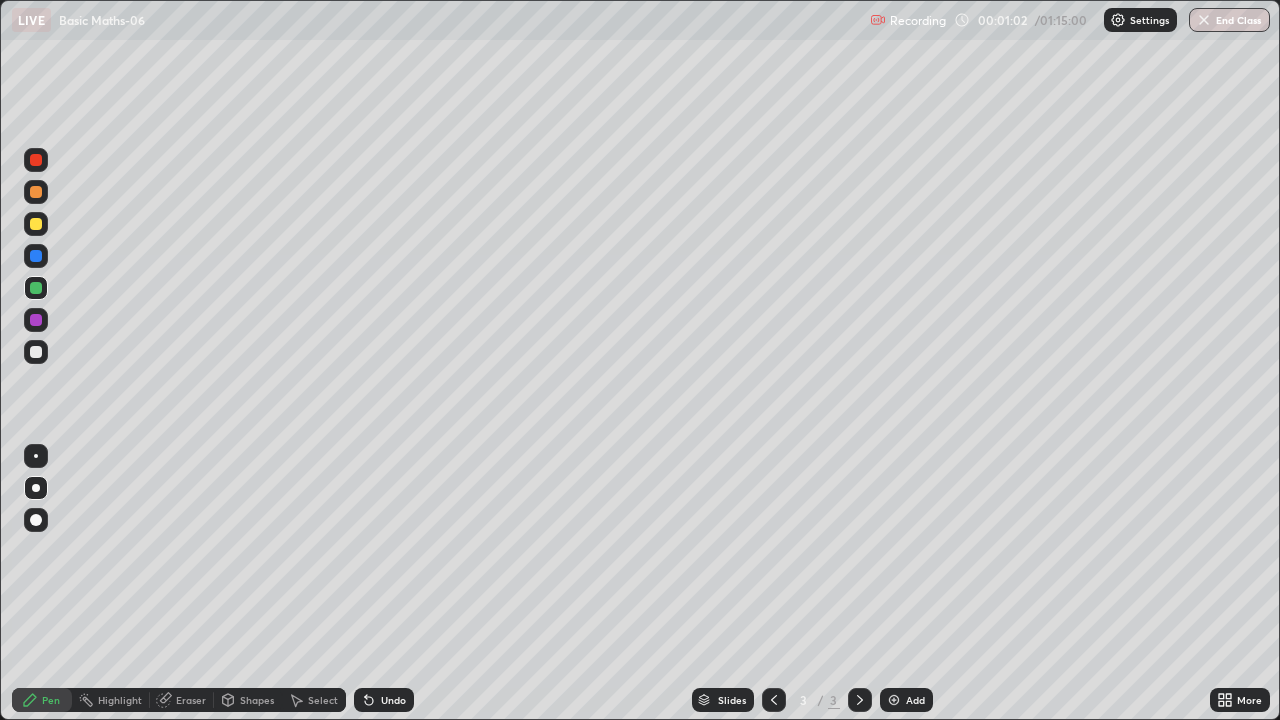 click at bounding box center [36, 320] 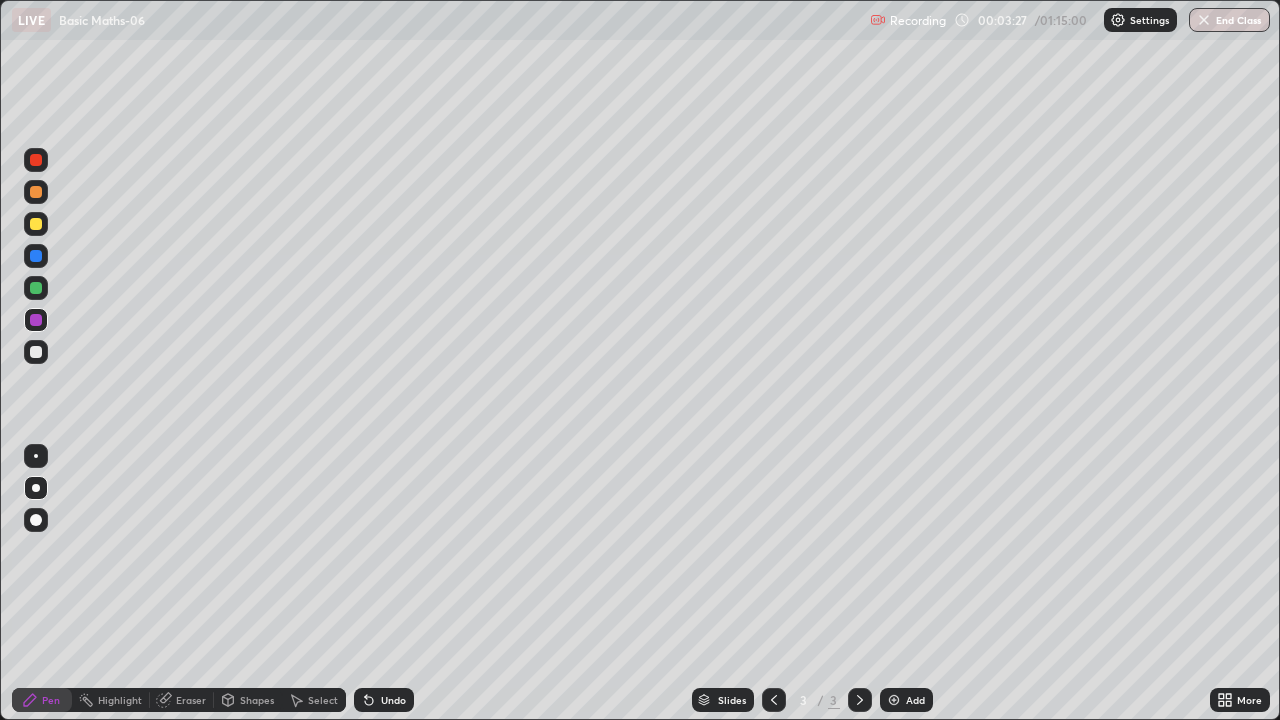 click at bounding box center (36, 288) 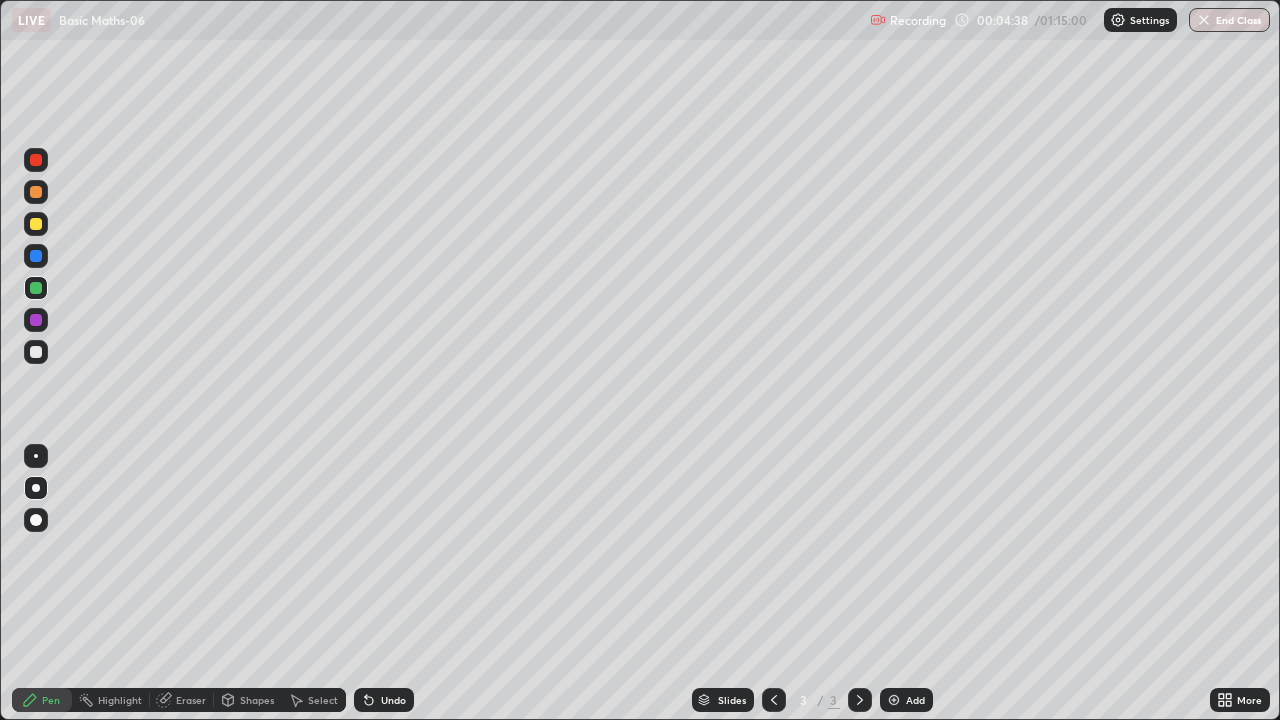 click on "Undo" at bounding box center [393, 700] 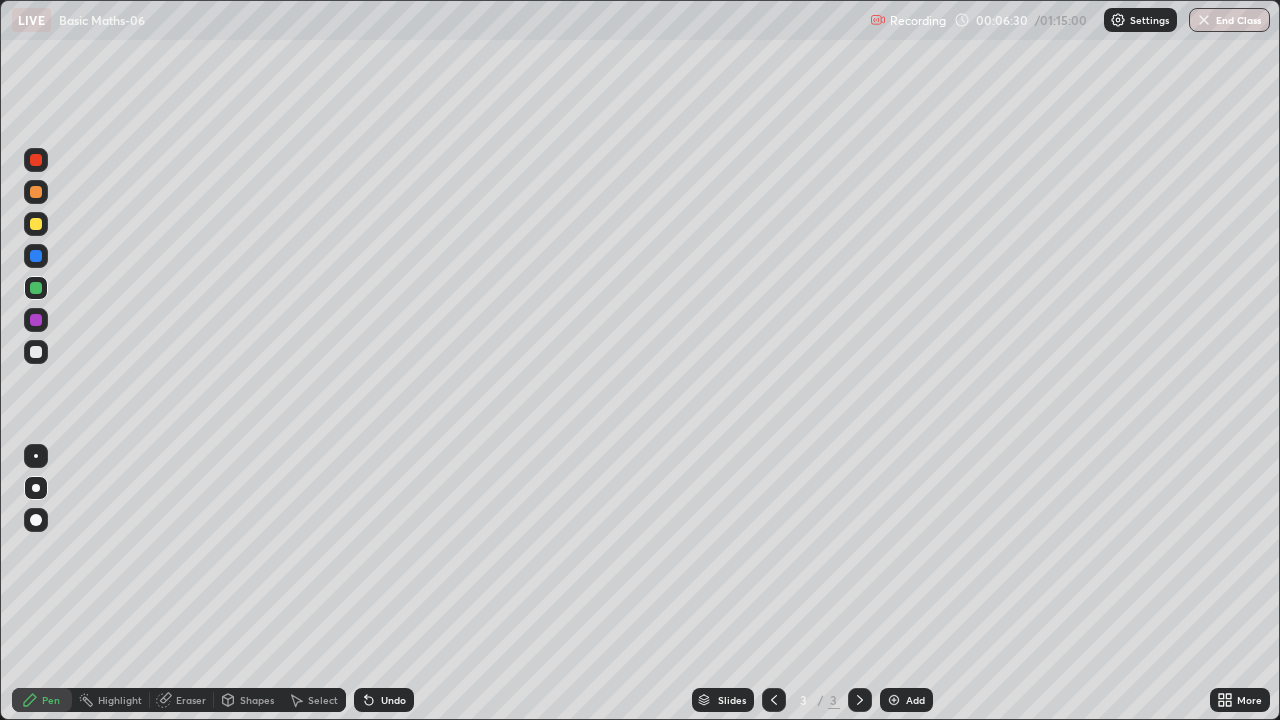 click on "Add" at bounding box center (906, 700) 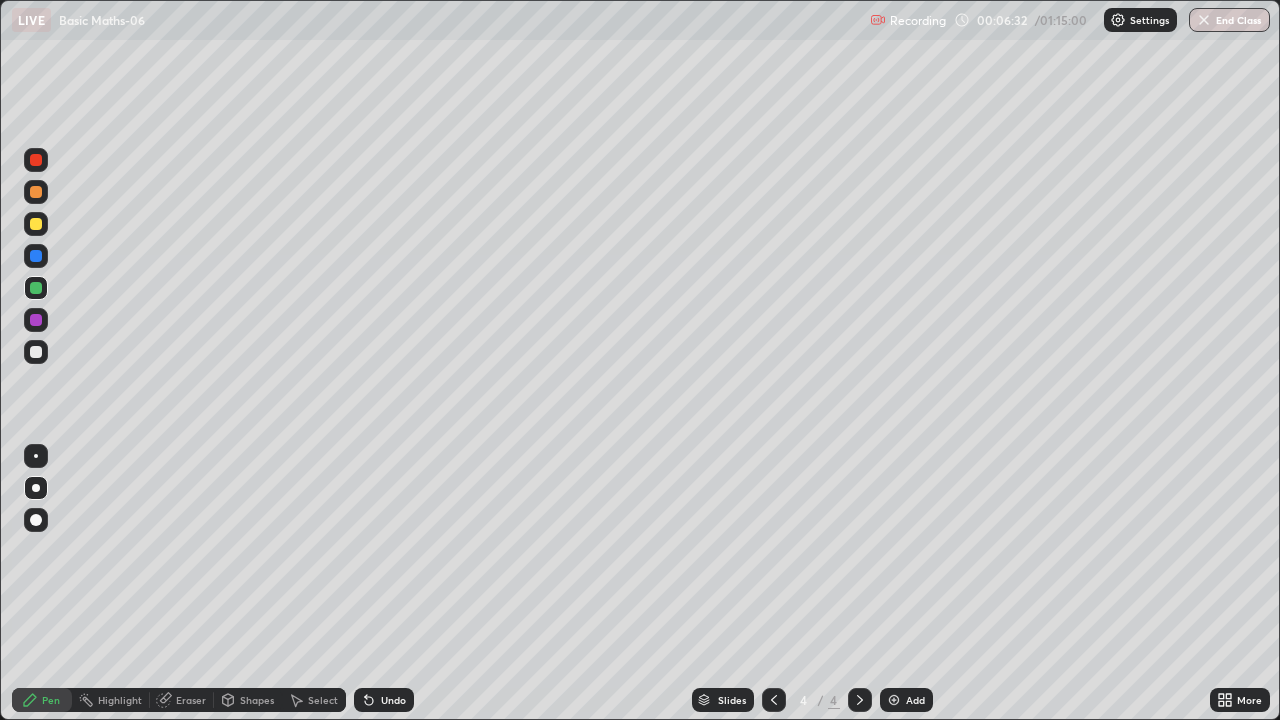 click at bounding box center (36, 352) 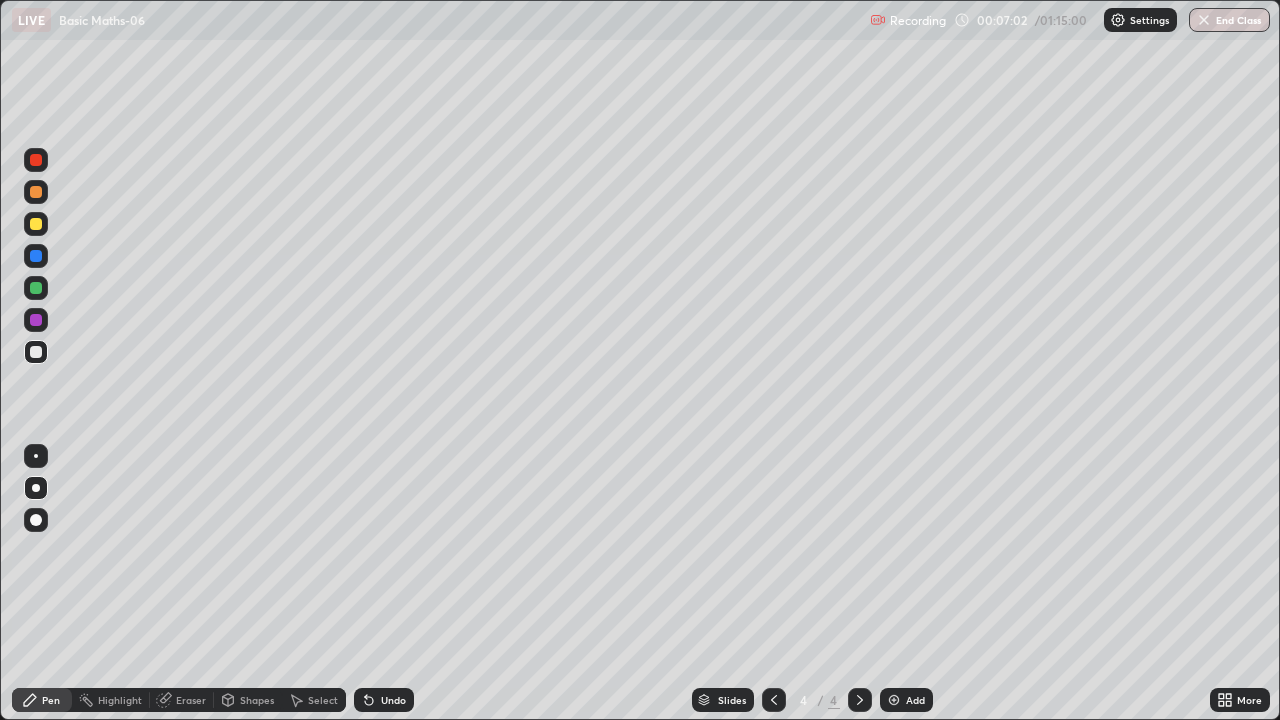 click at bounding box center [36, 320] 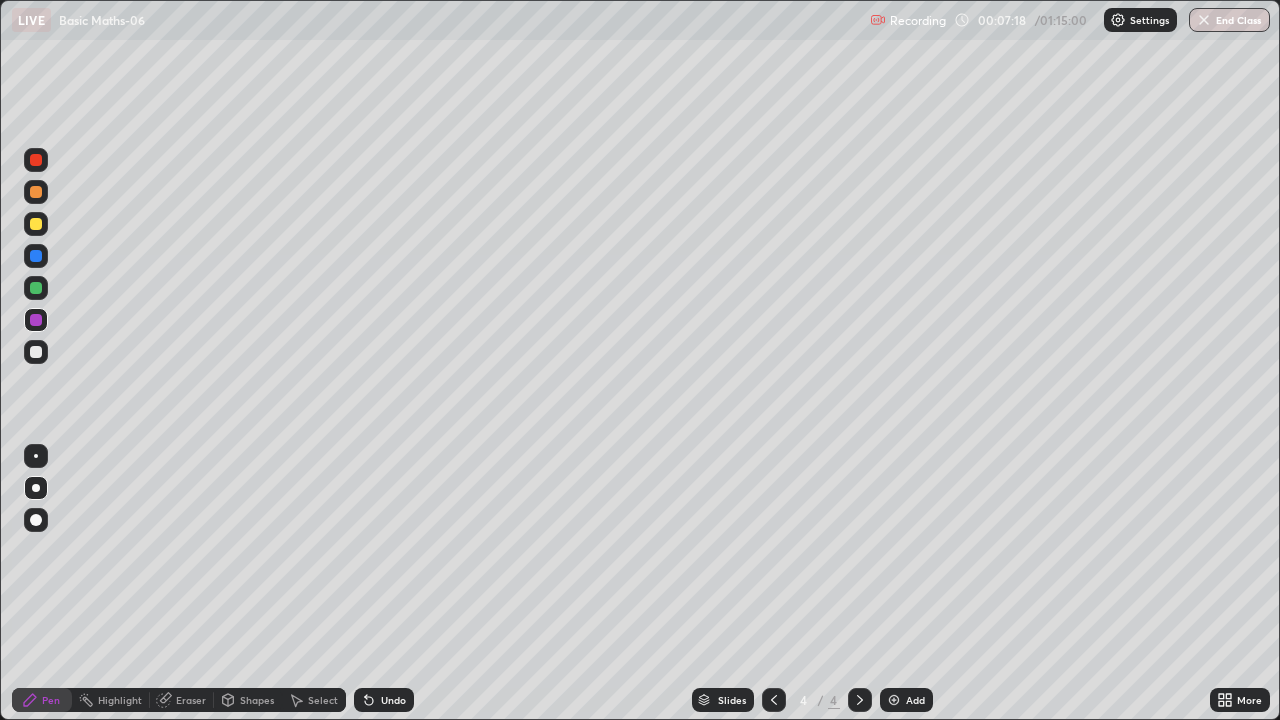 click at bounding box center [36, 288] 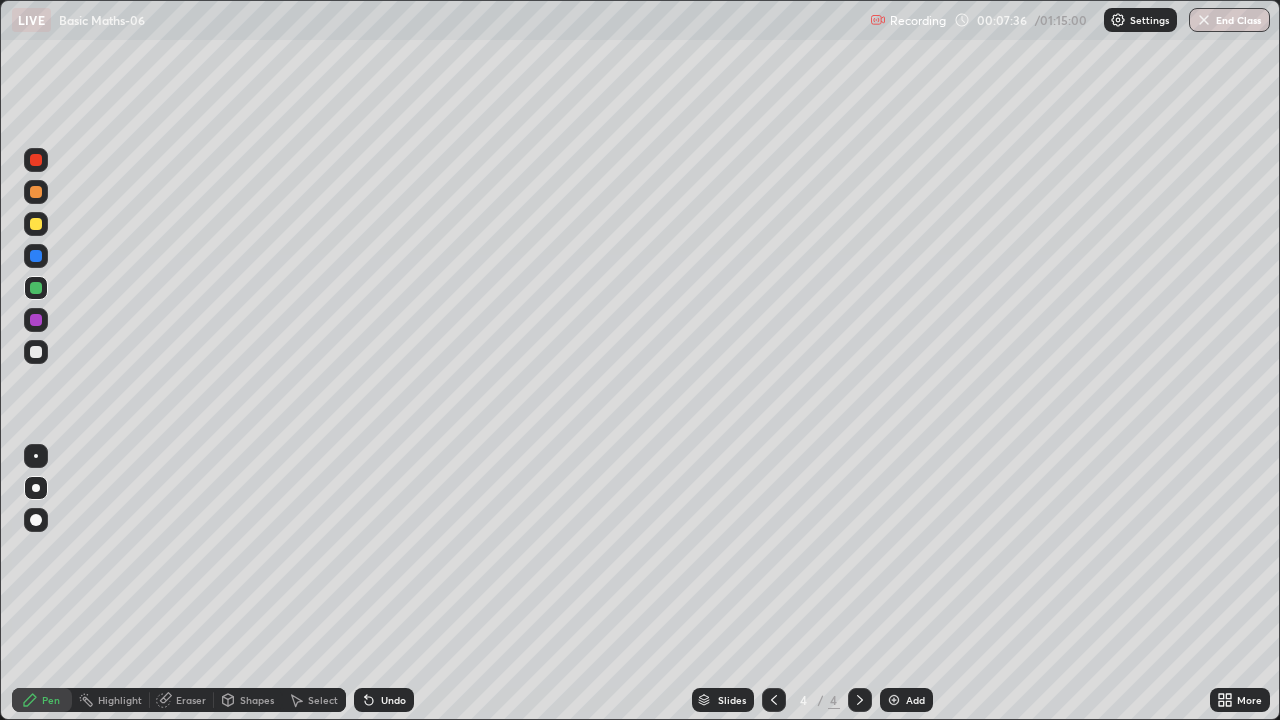 click on "Highlight" at bounding box center [120, 700] 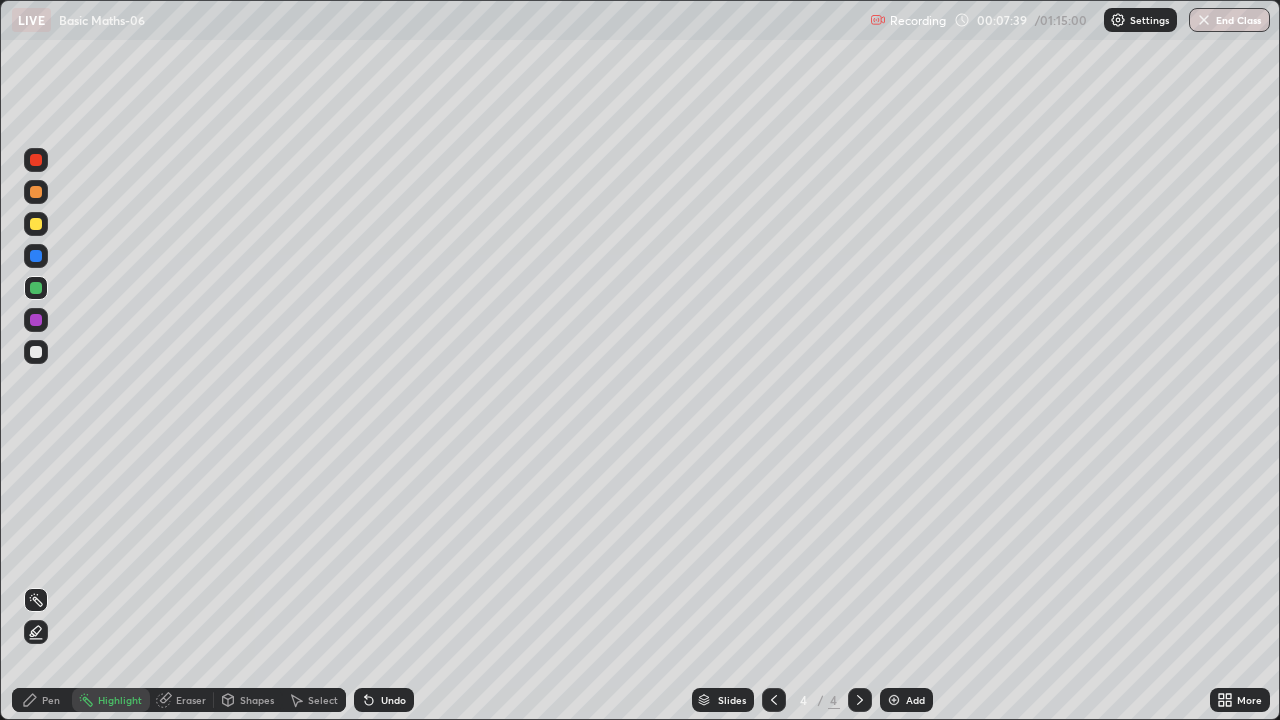 click 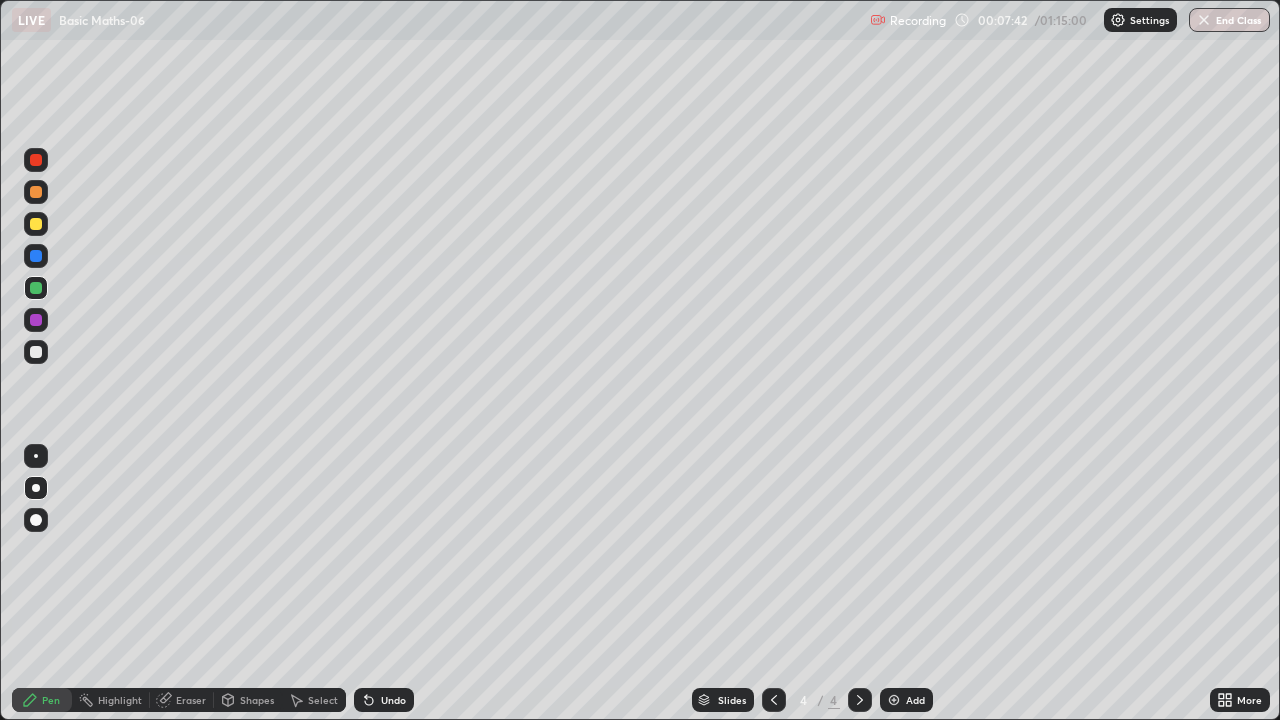 click on "Undo" at bounding box center [393, 700] 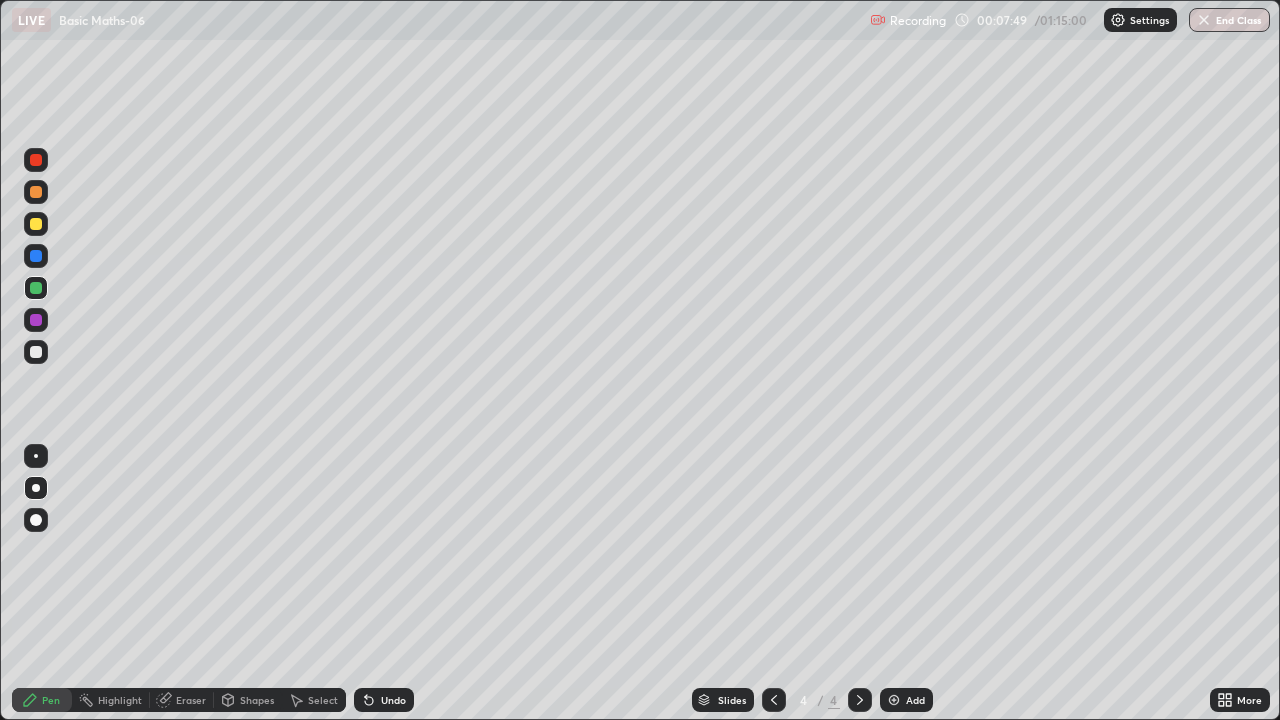 click at bounding box center [36, 192] 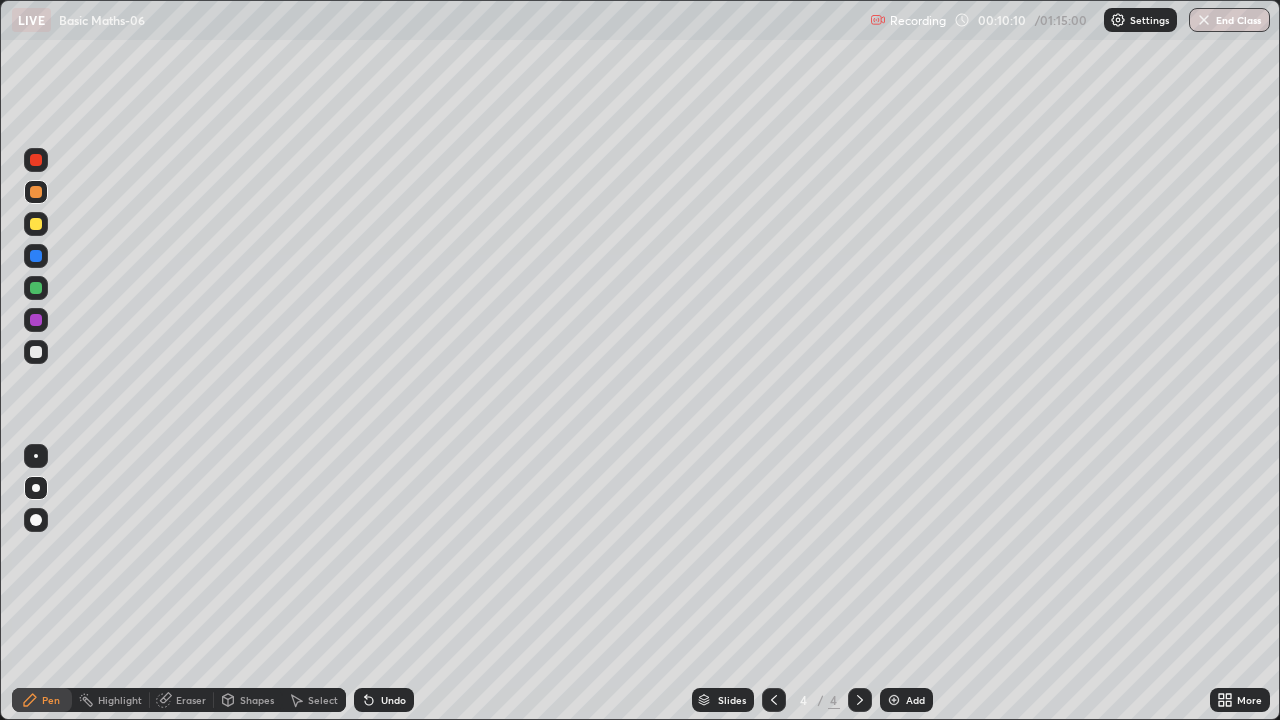click on "Add" at bounding box center (915, 700) 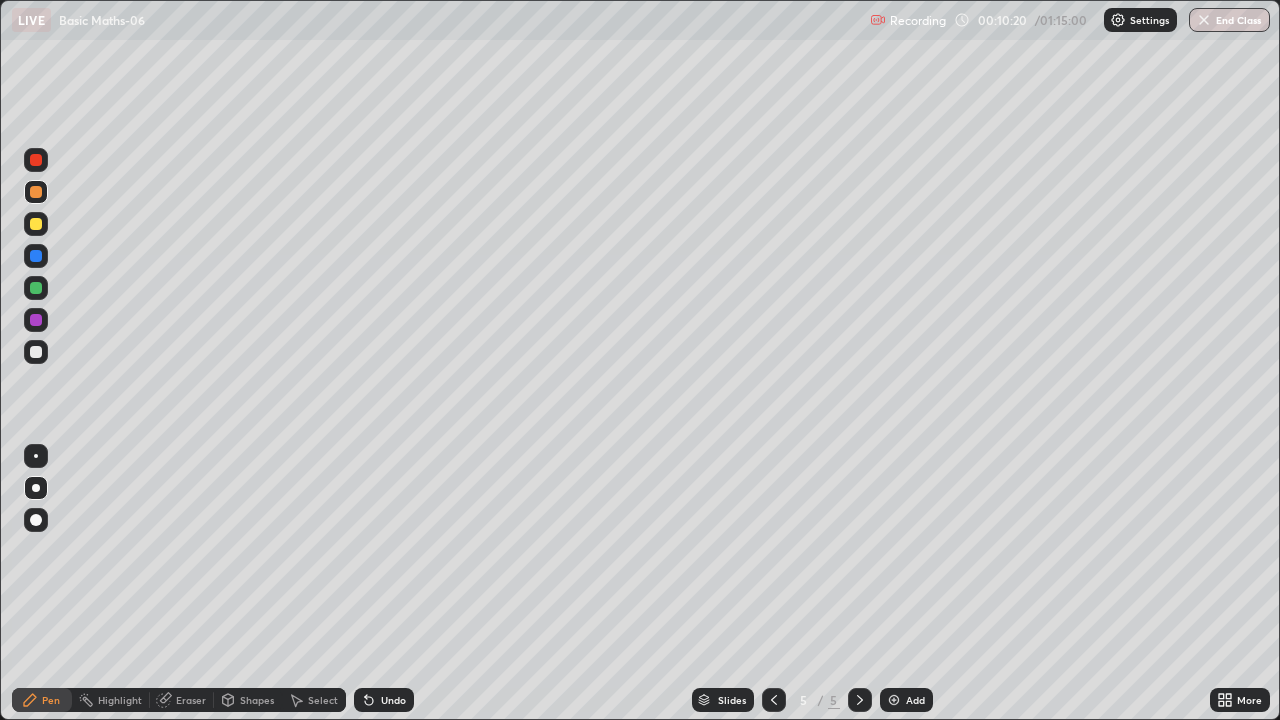 click at bounding box center (36, 288) 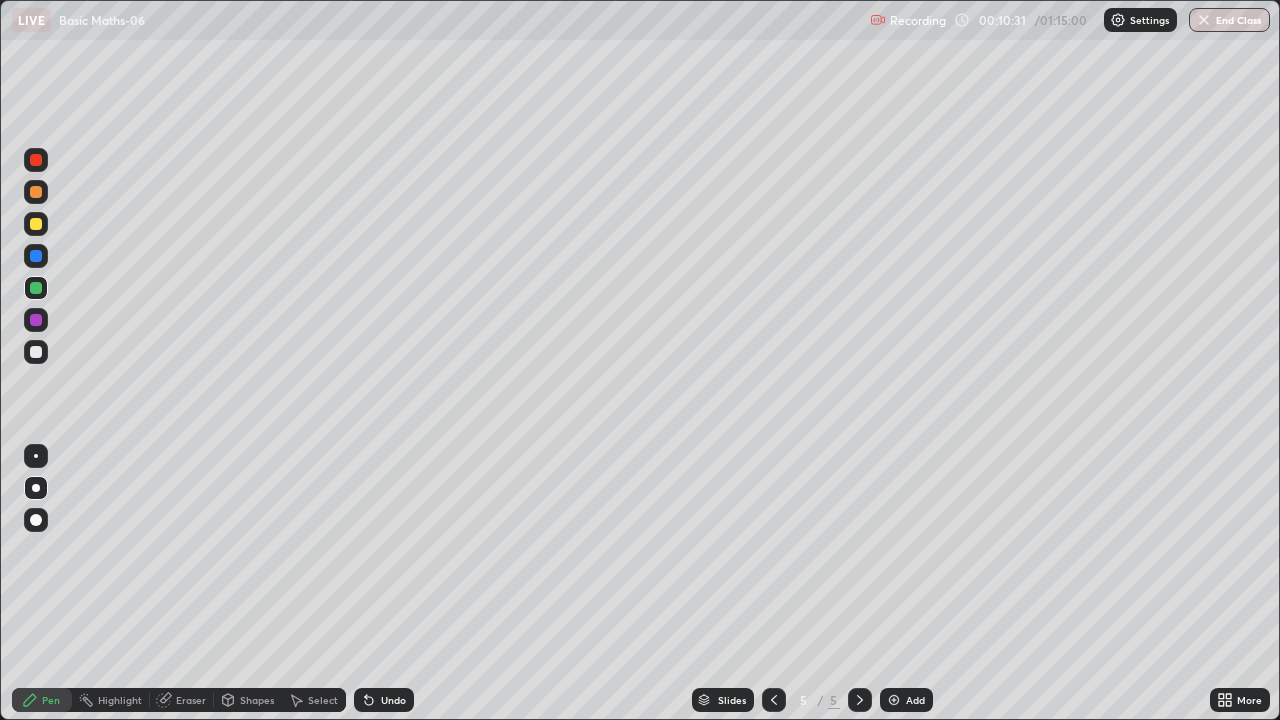 click on "Highlight" at bounding box center [120, 700] 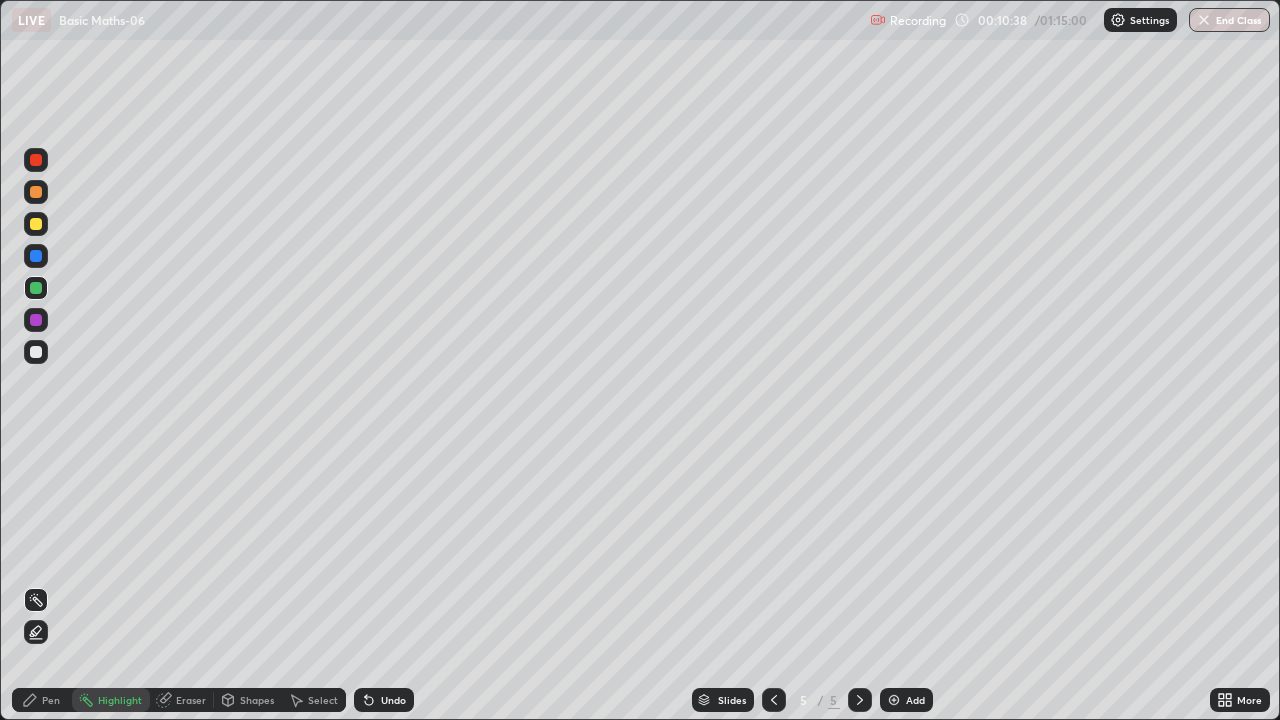 click on "Pen" at bounding box center [42, 700] 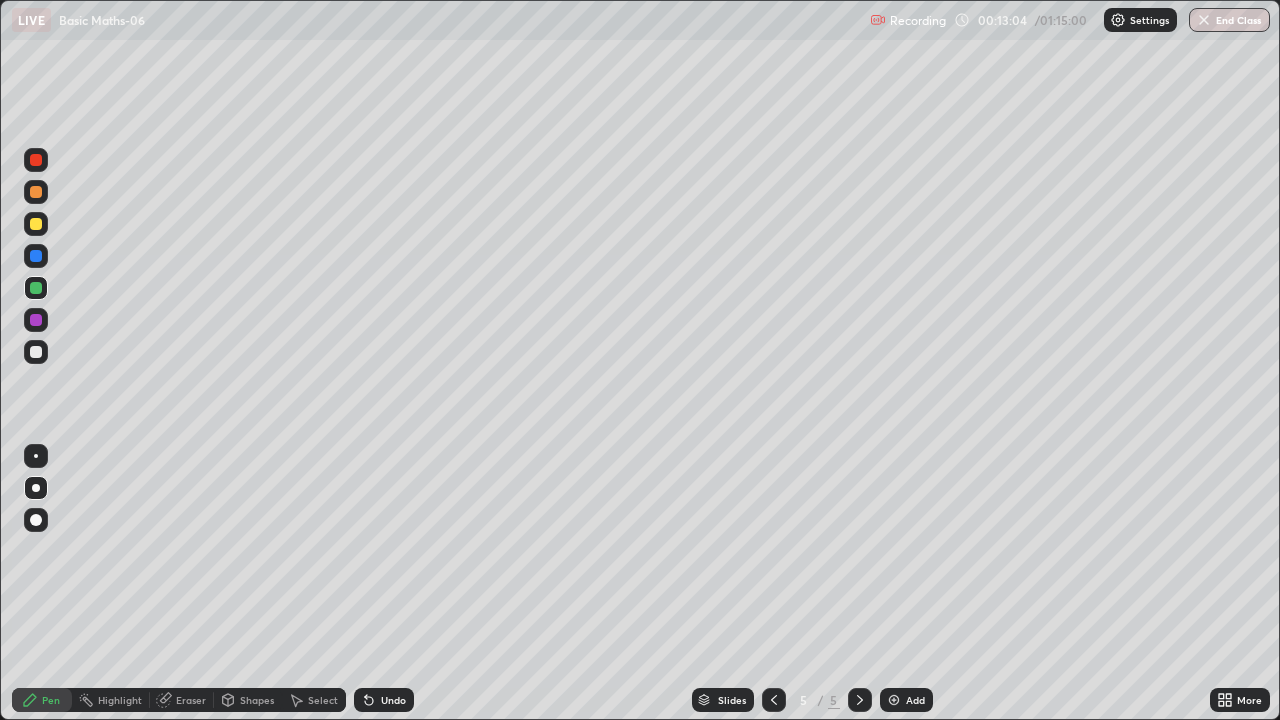 click on "Add" at bounding box center (906, 700) 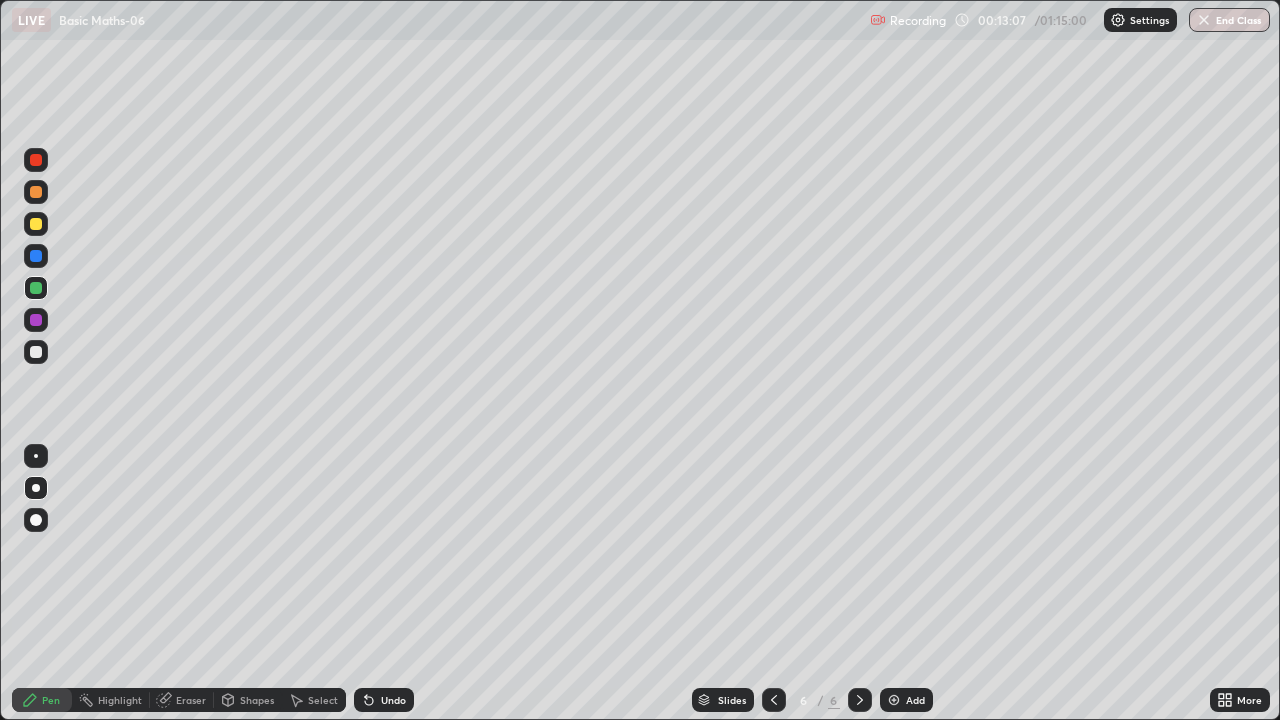 click at bounding box center [36, 320] 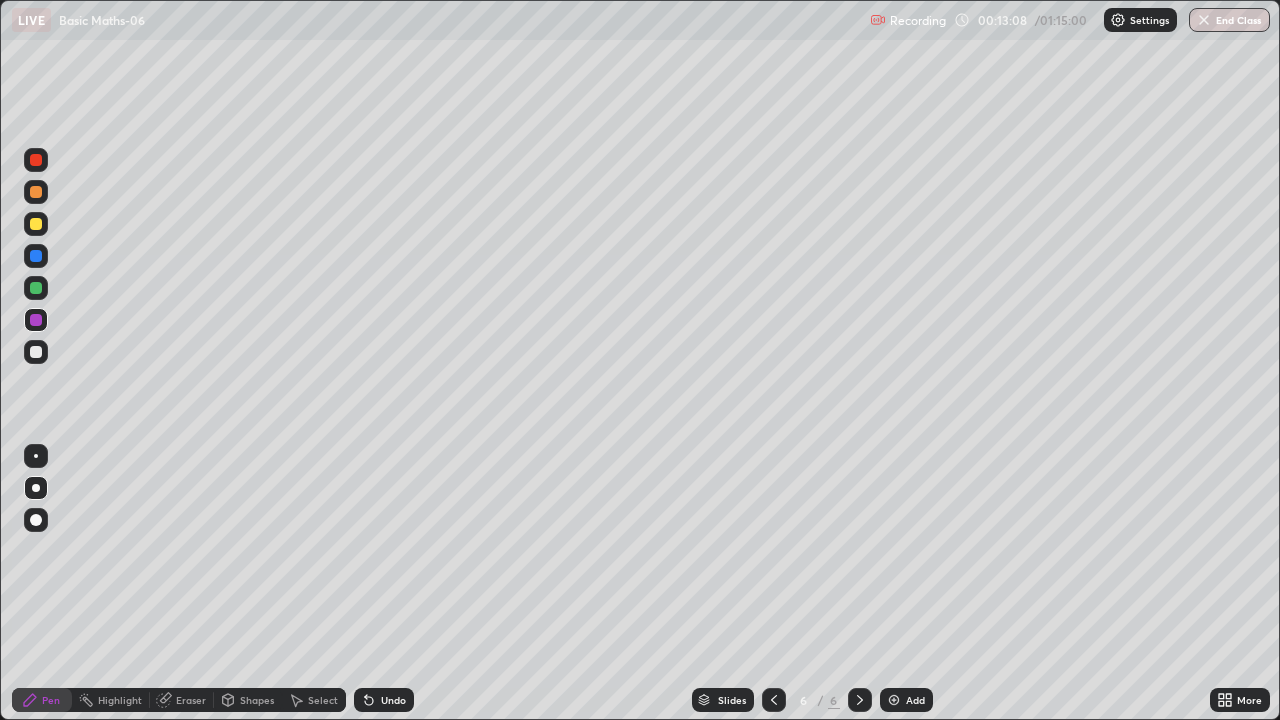 click at bounding box center (36, 488) 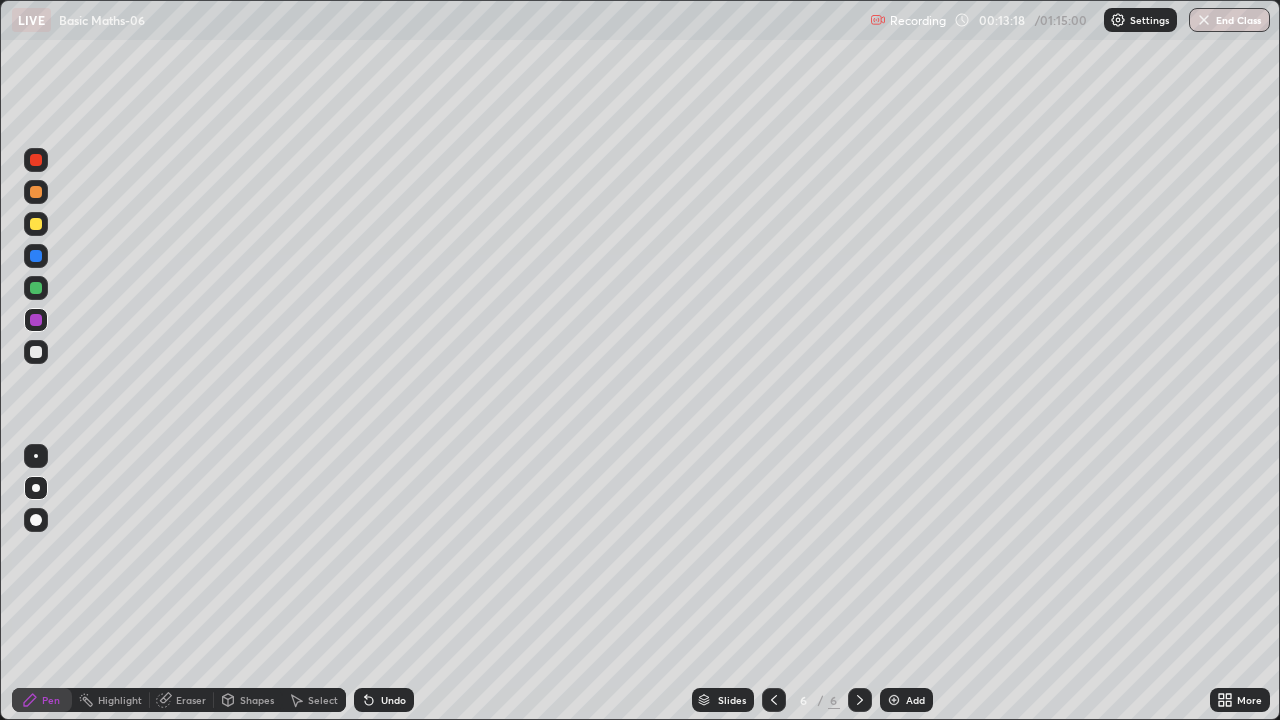 click at bounding box center [36, 256] 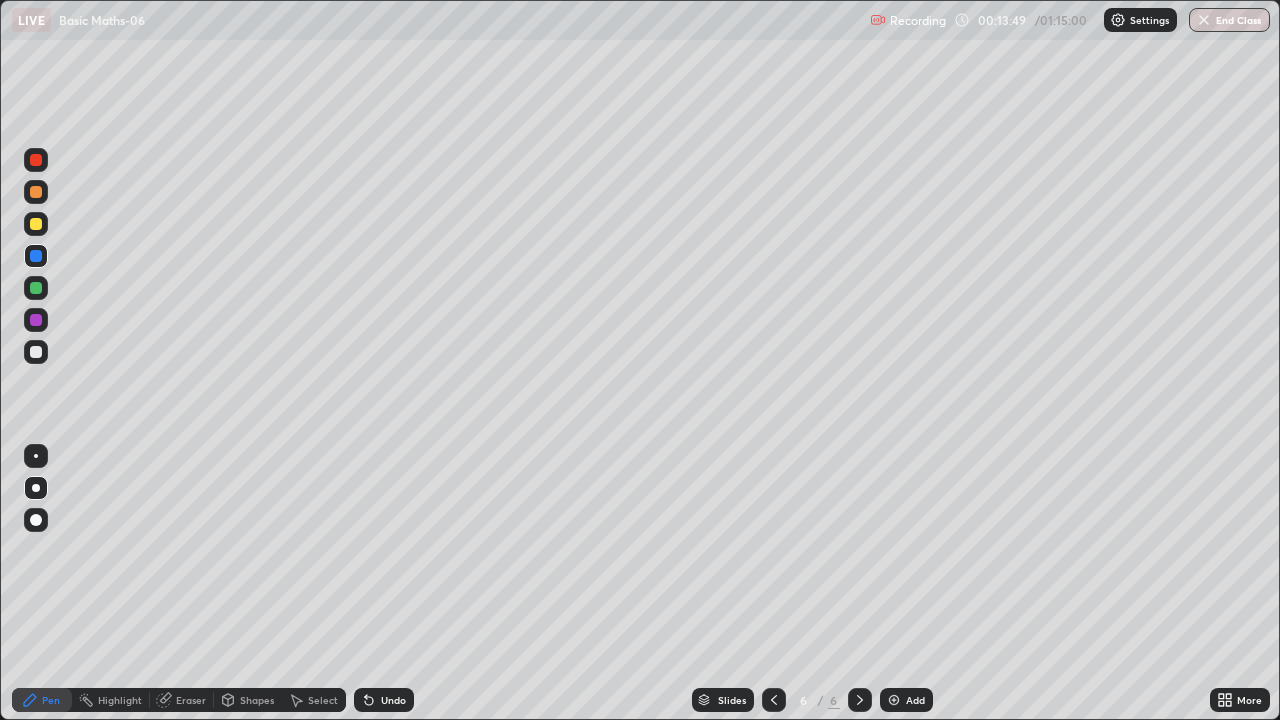 click at bounding box center (36, 288) 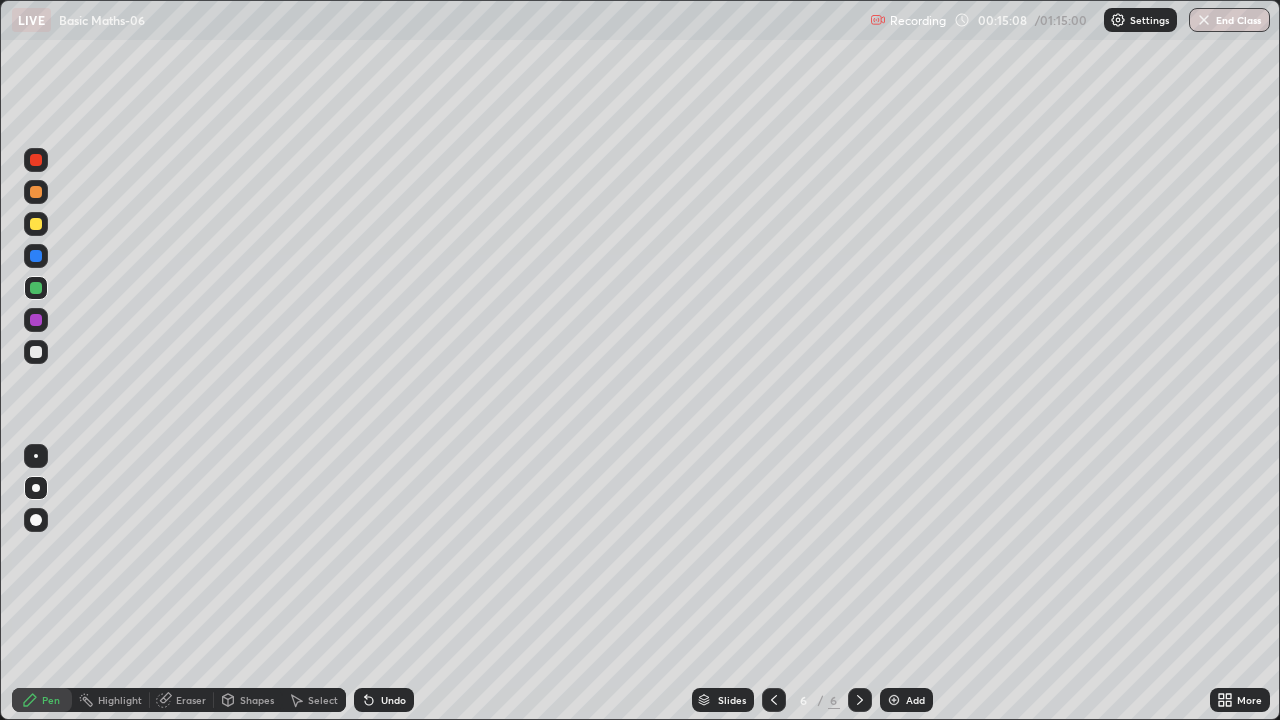 click at bounding box center (36, 320) 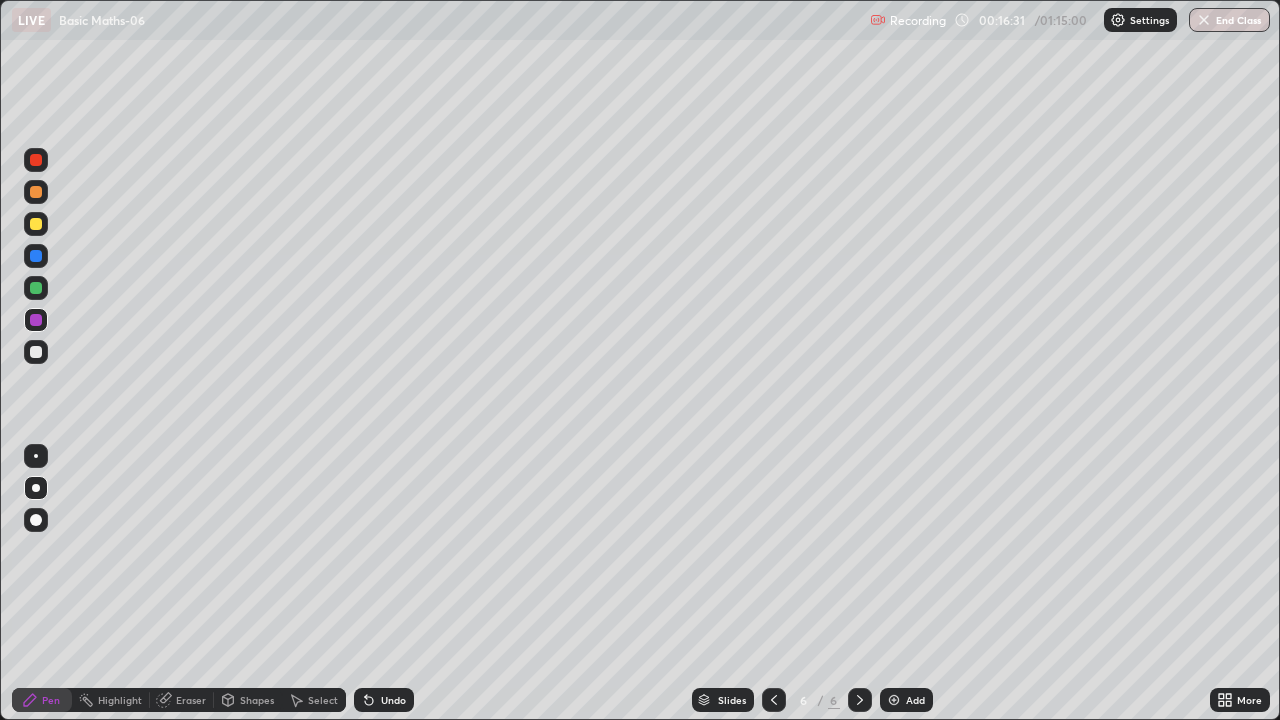 click at bounding box center [36, 288] 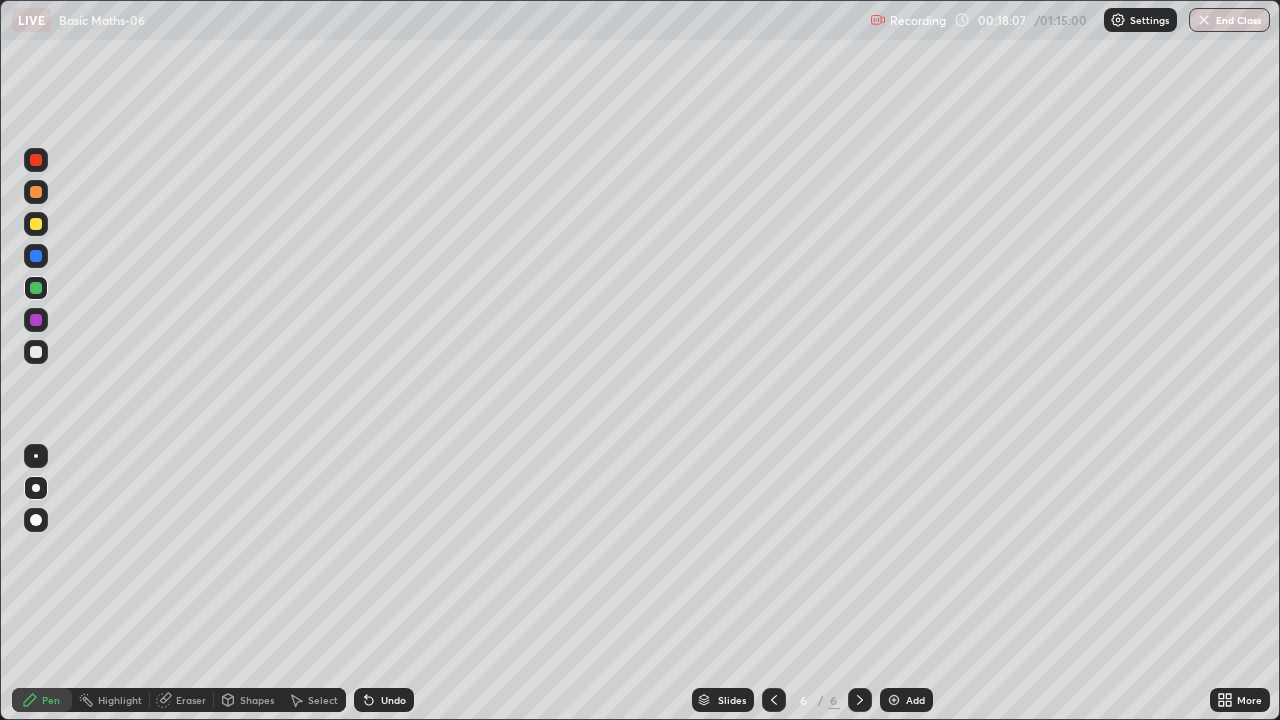 click on "Add" at bounding box center (906, 700) 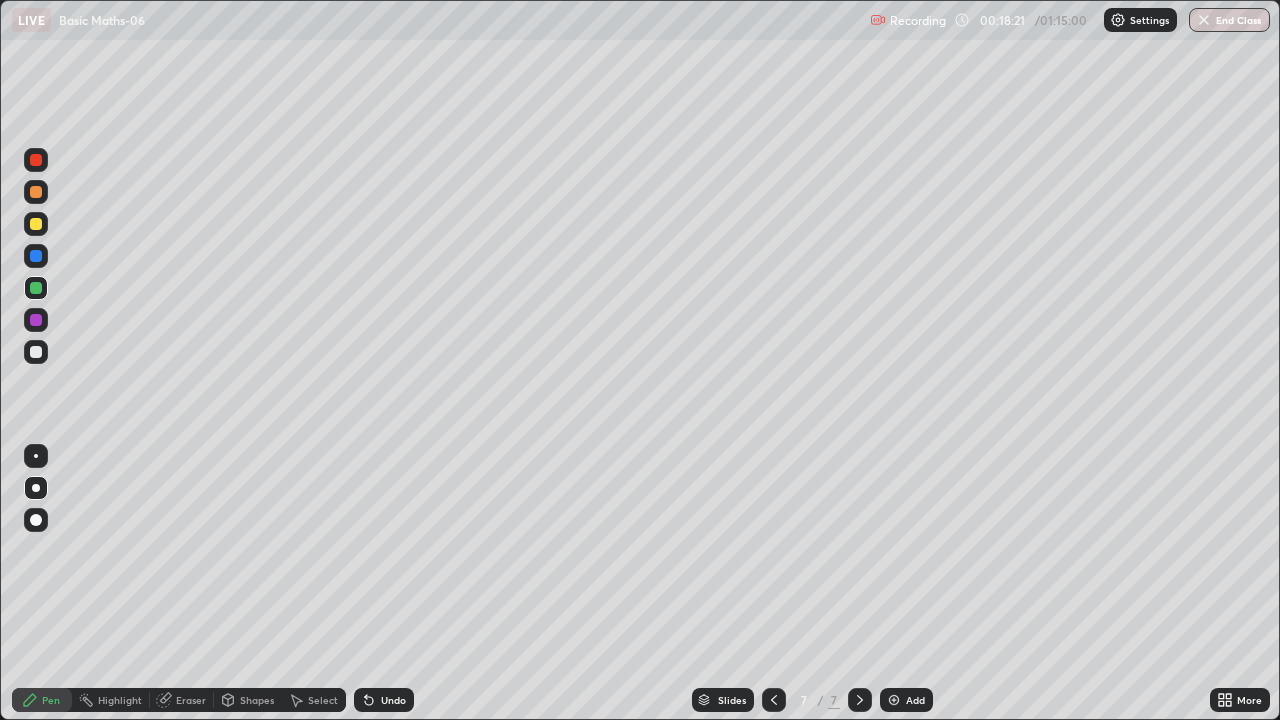 click at bounding box center (36, 320) 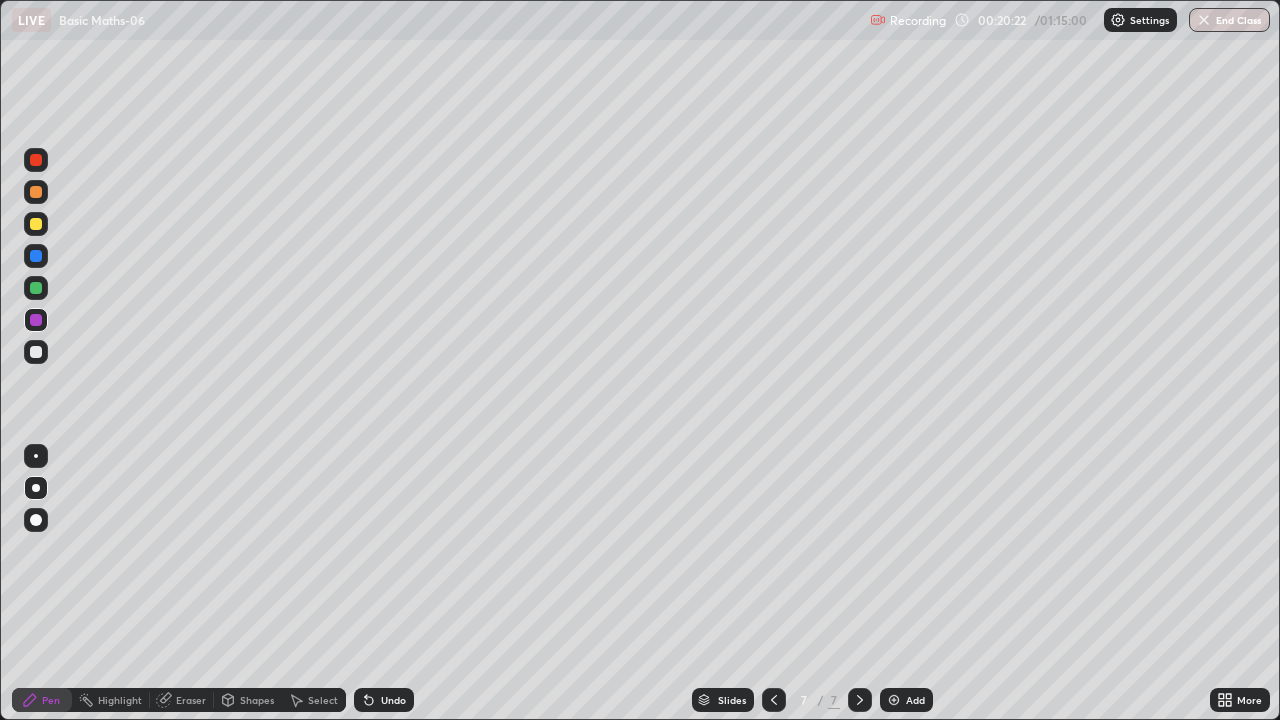 click on "Eraser" at bounding box center [191, 700] 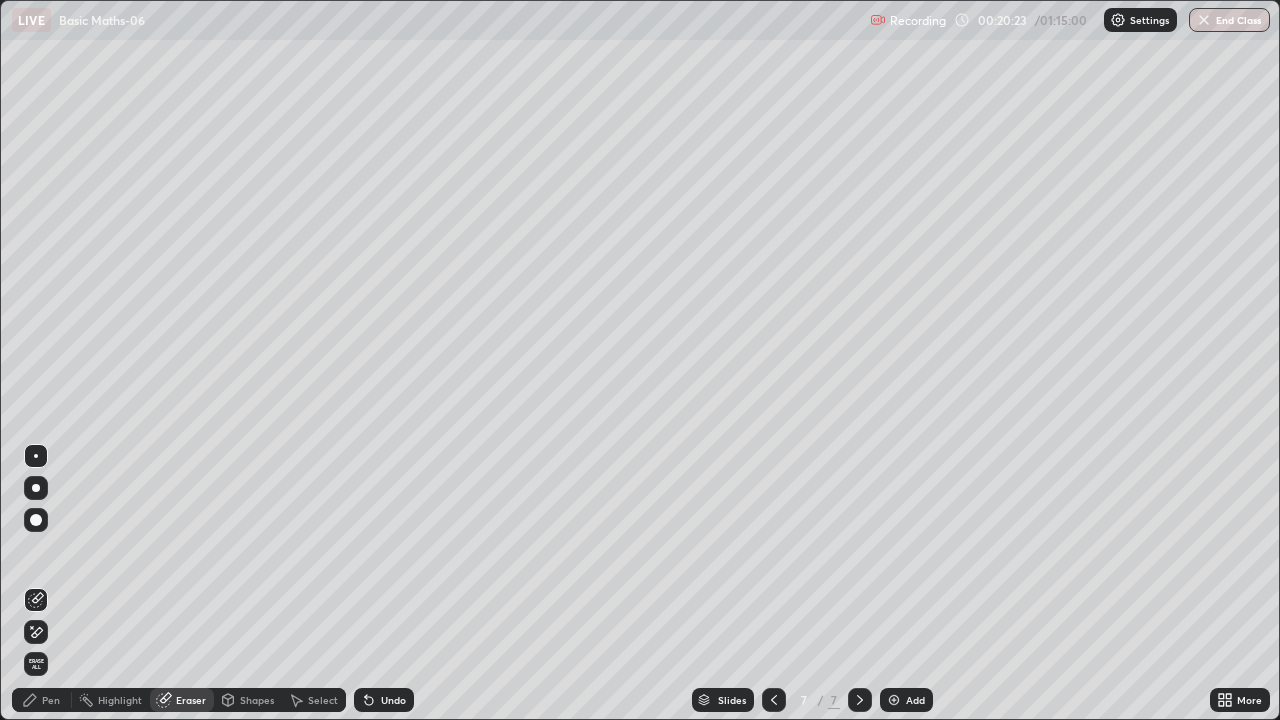click 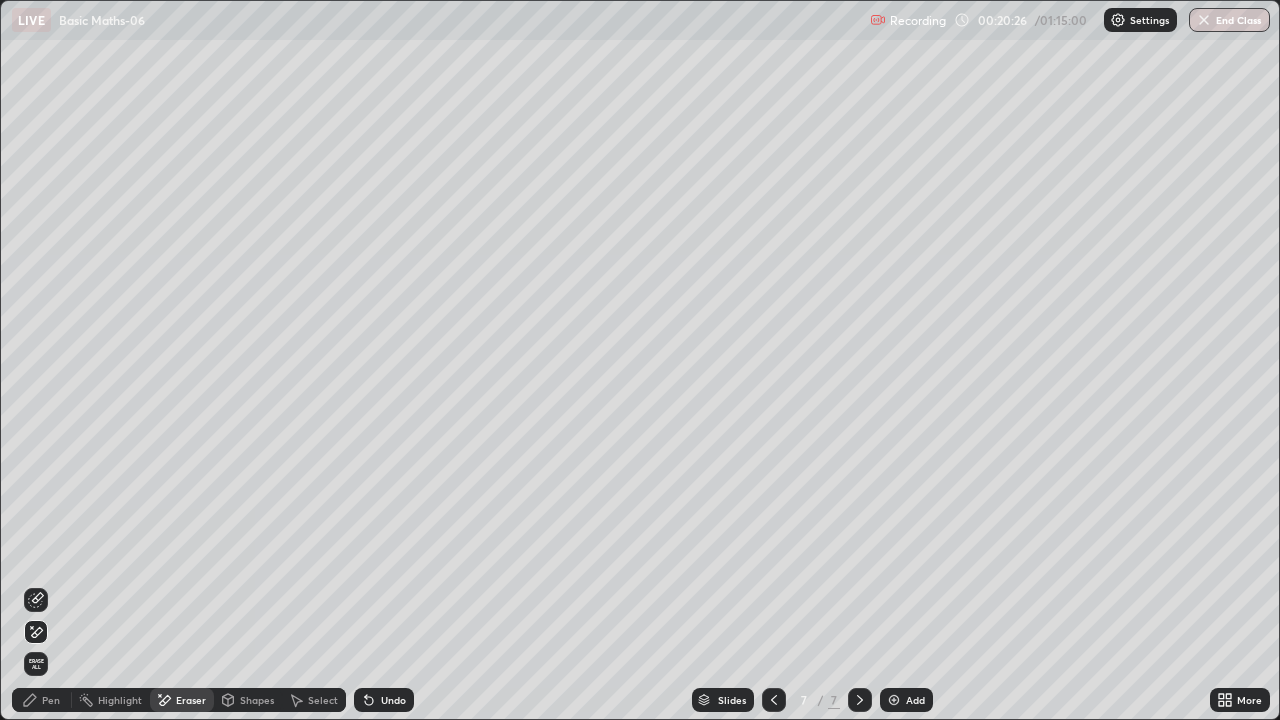 click on "Pen" at bounding box center (42, 700) 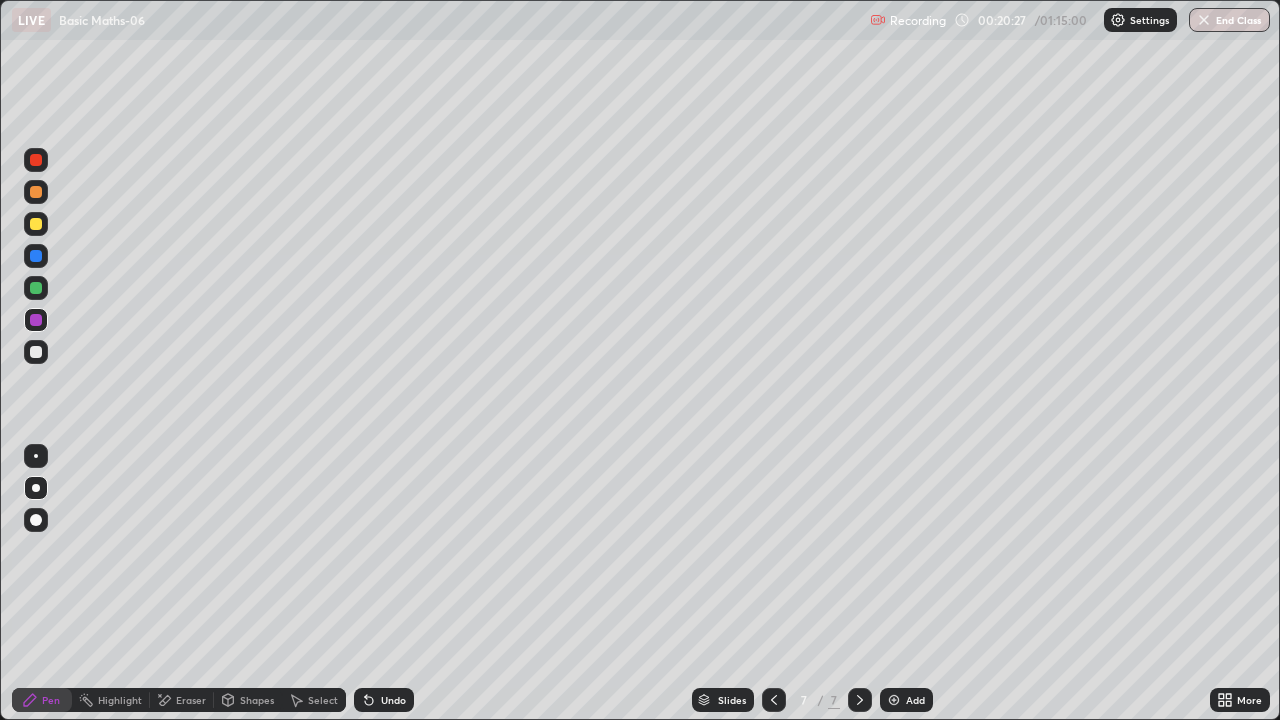 click at bounding box center (36, 288) 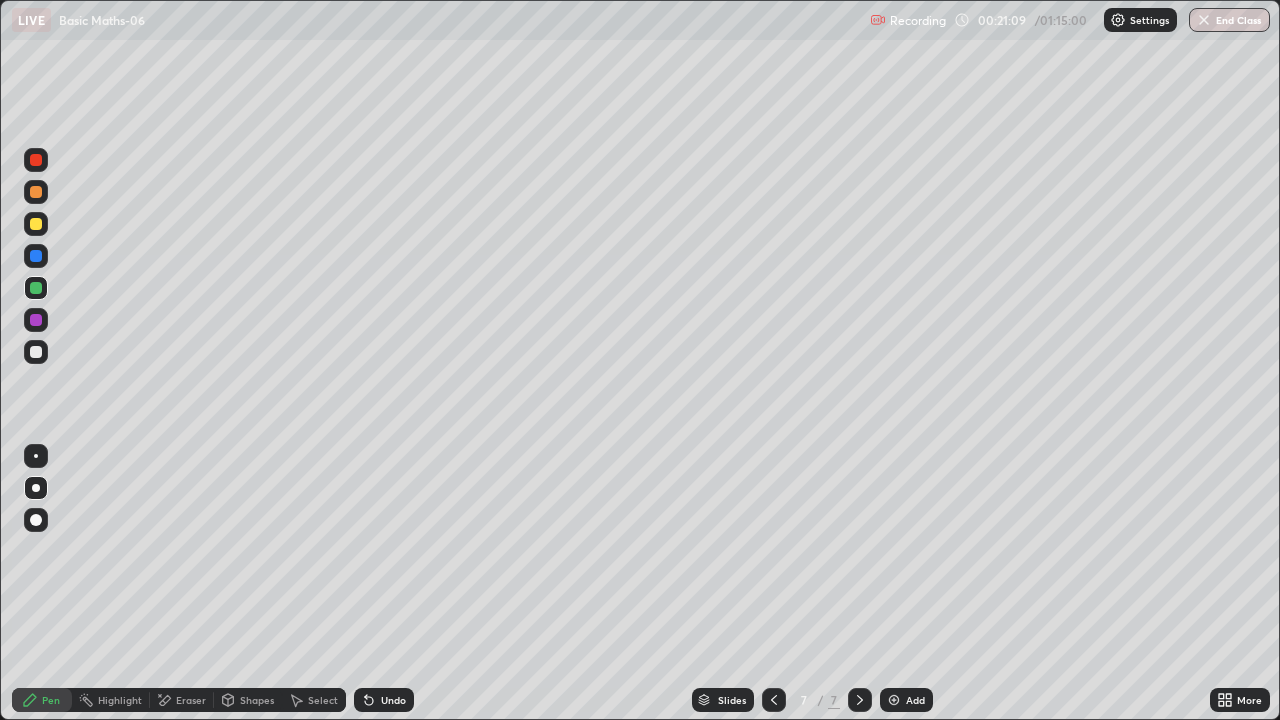 click at bounding box center (36, 320) 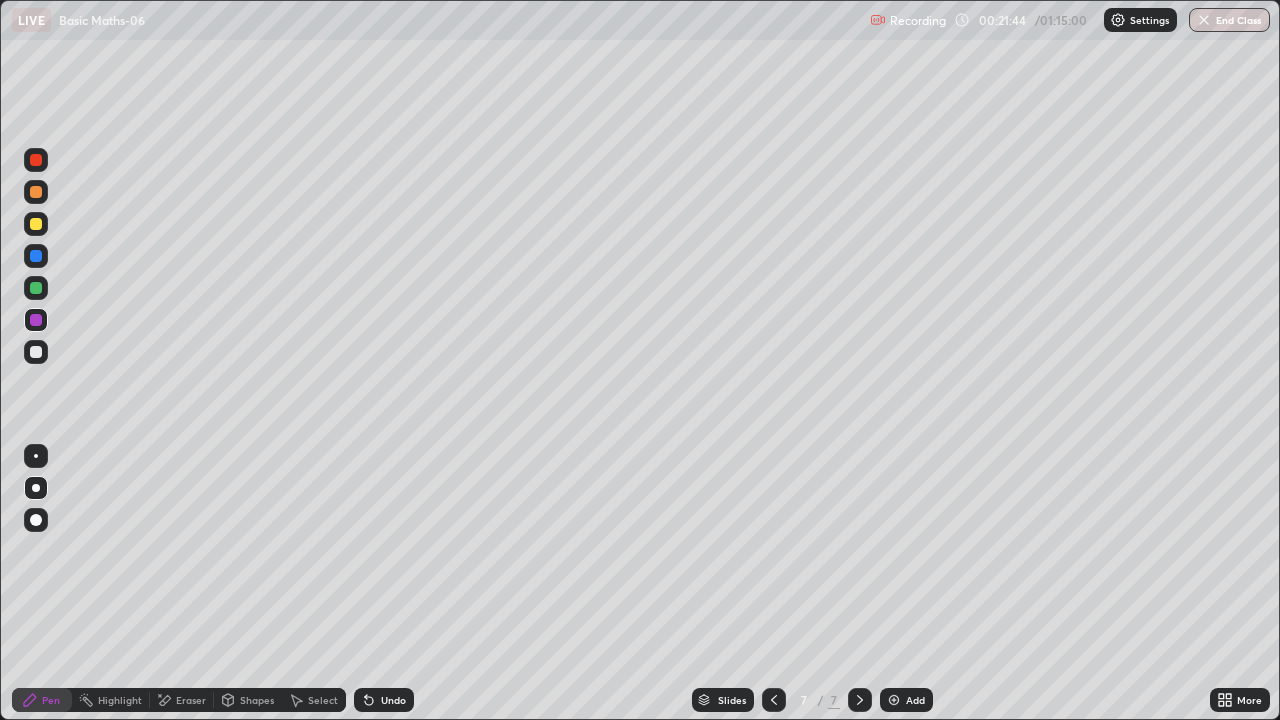 click 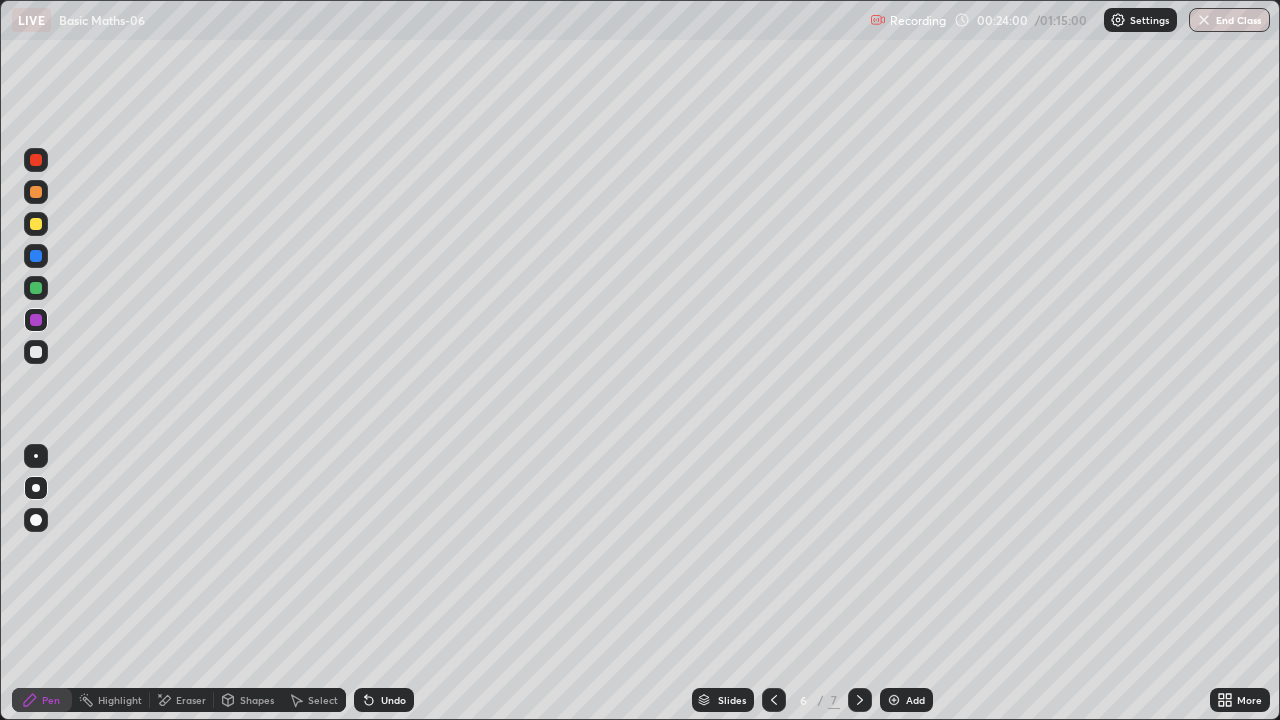 click 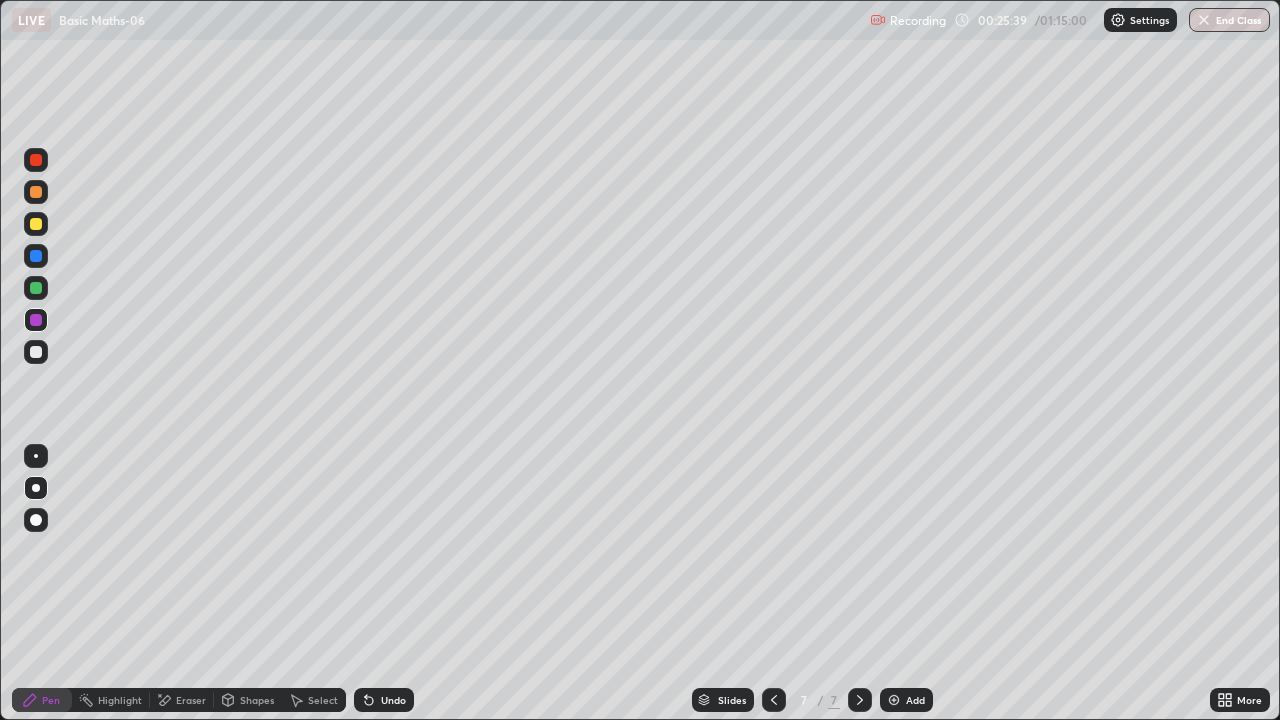 click at bounding box center (36, 288) 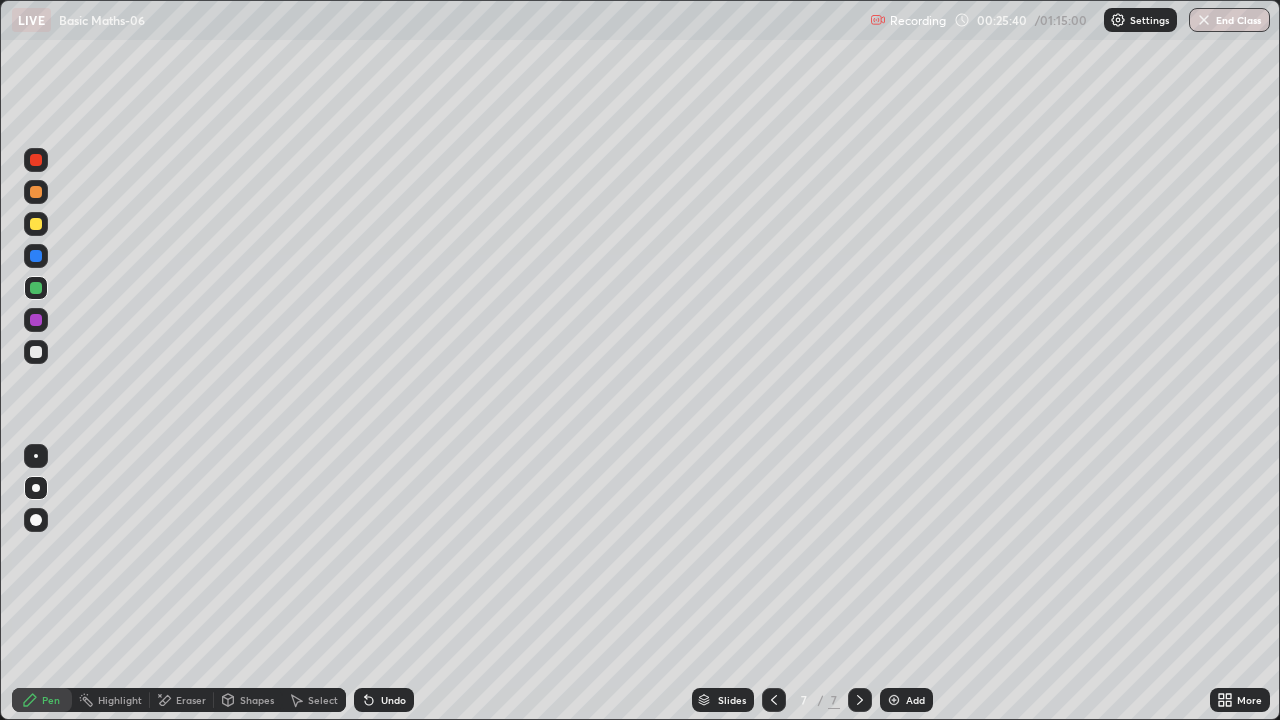 click at bounding box center (36, 256) 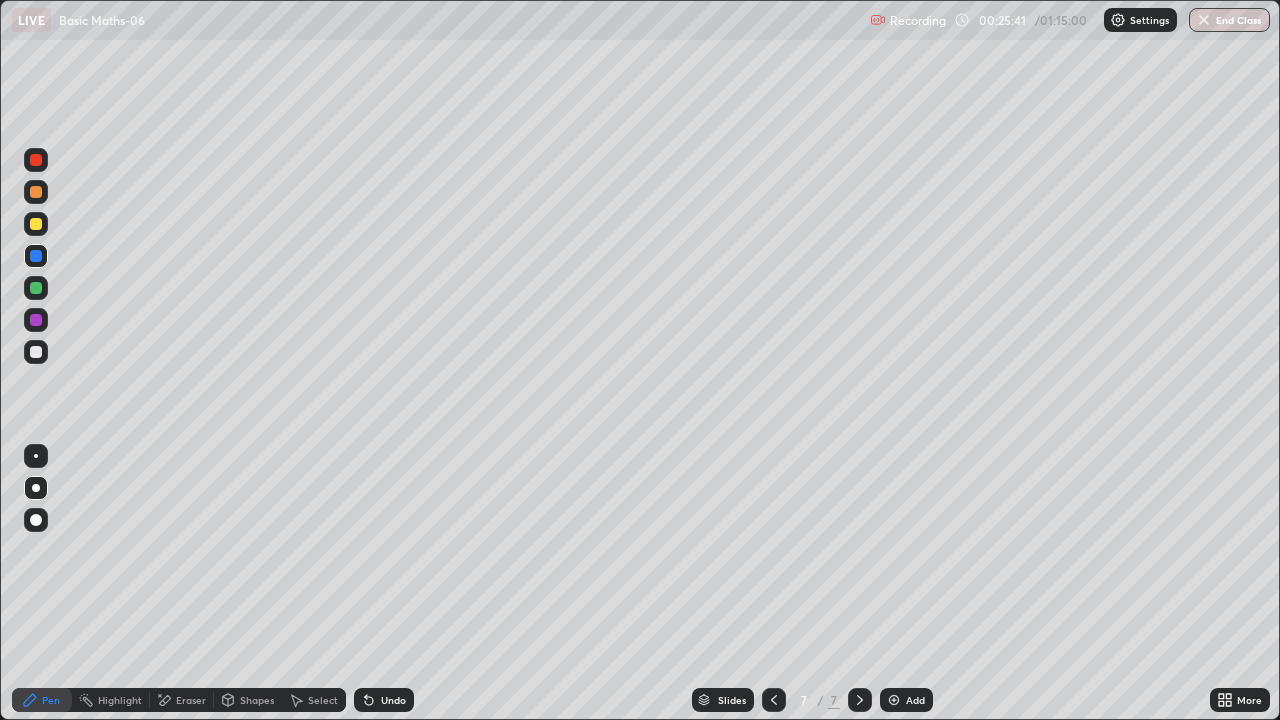 click at bounding box center [894, 700] 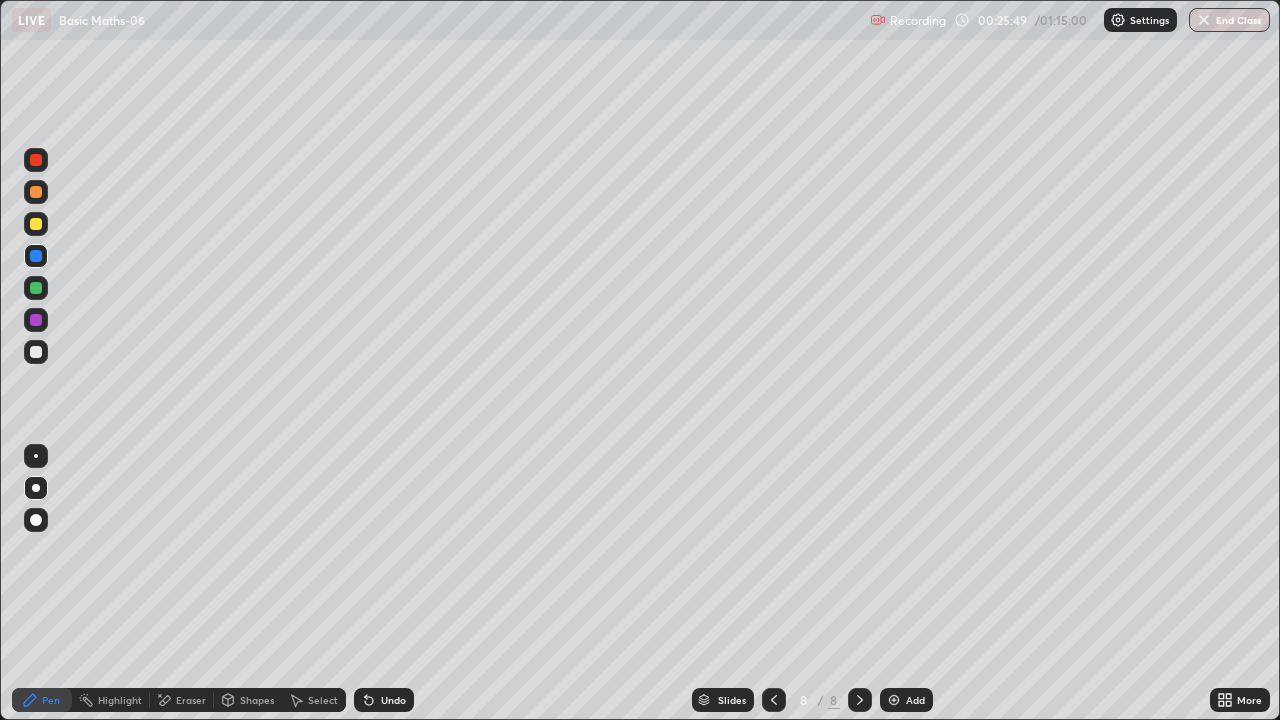 click at bounding box center [36, 224] 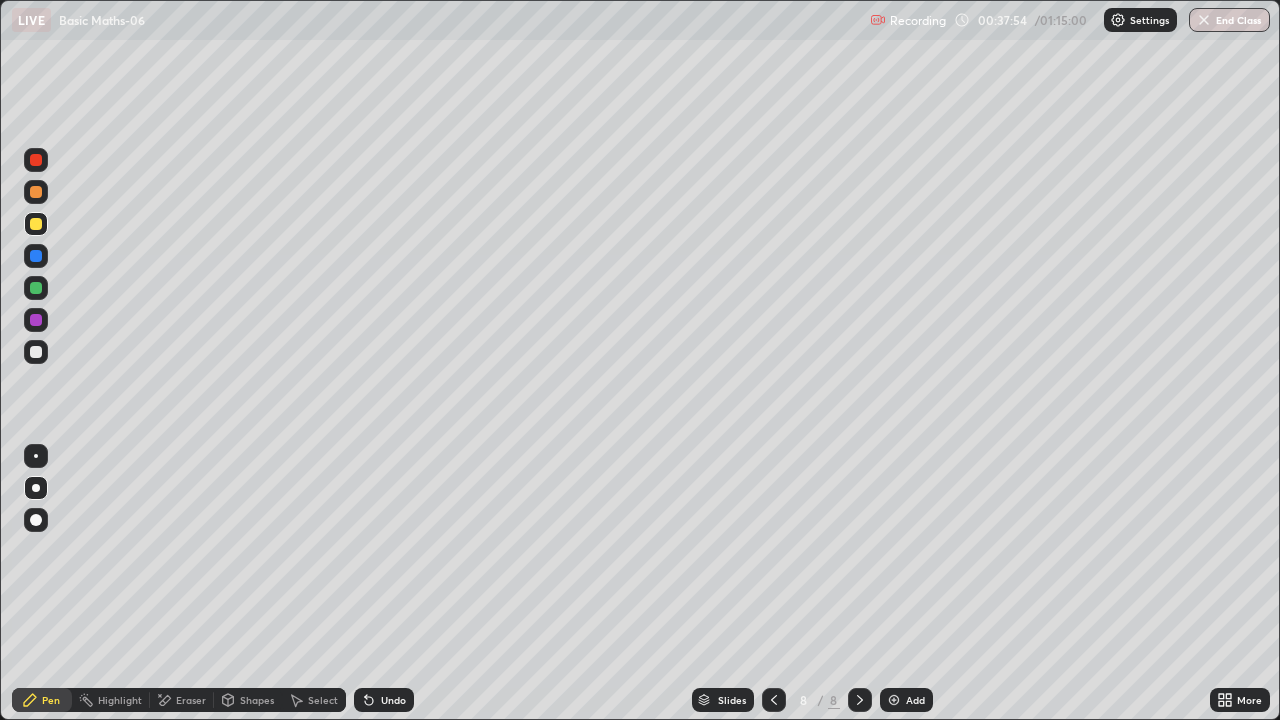 click on "Undo" at bounding box center [393, 700] 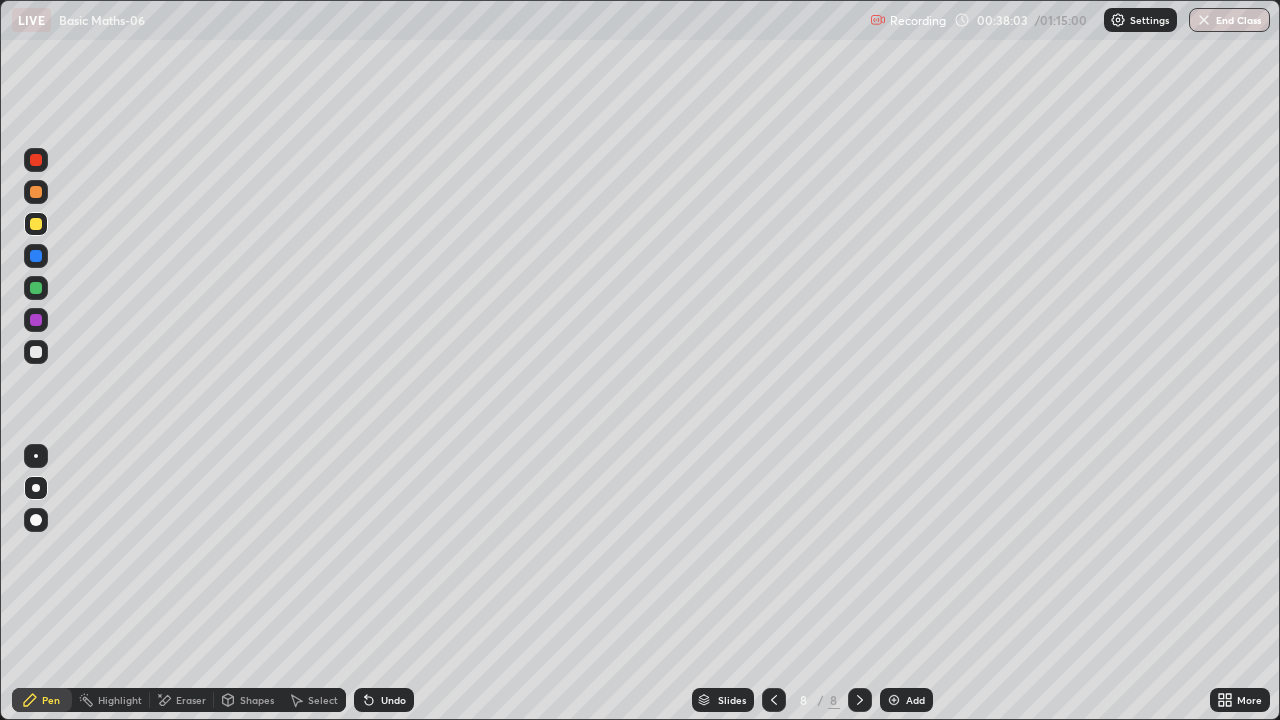 click on "Undo" at bounding box center (384, 700) 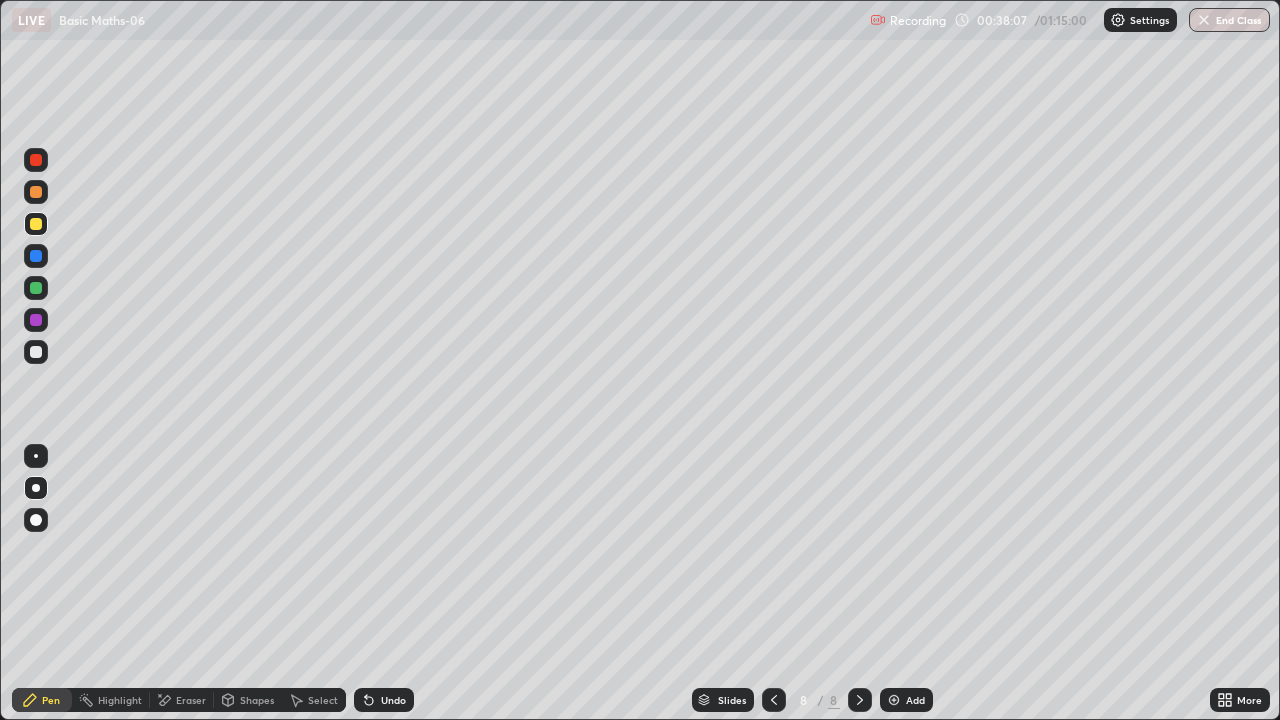 click at bounding box center (36, 160) 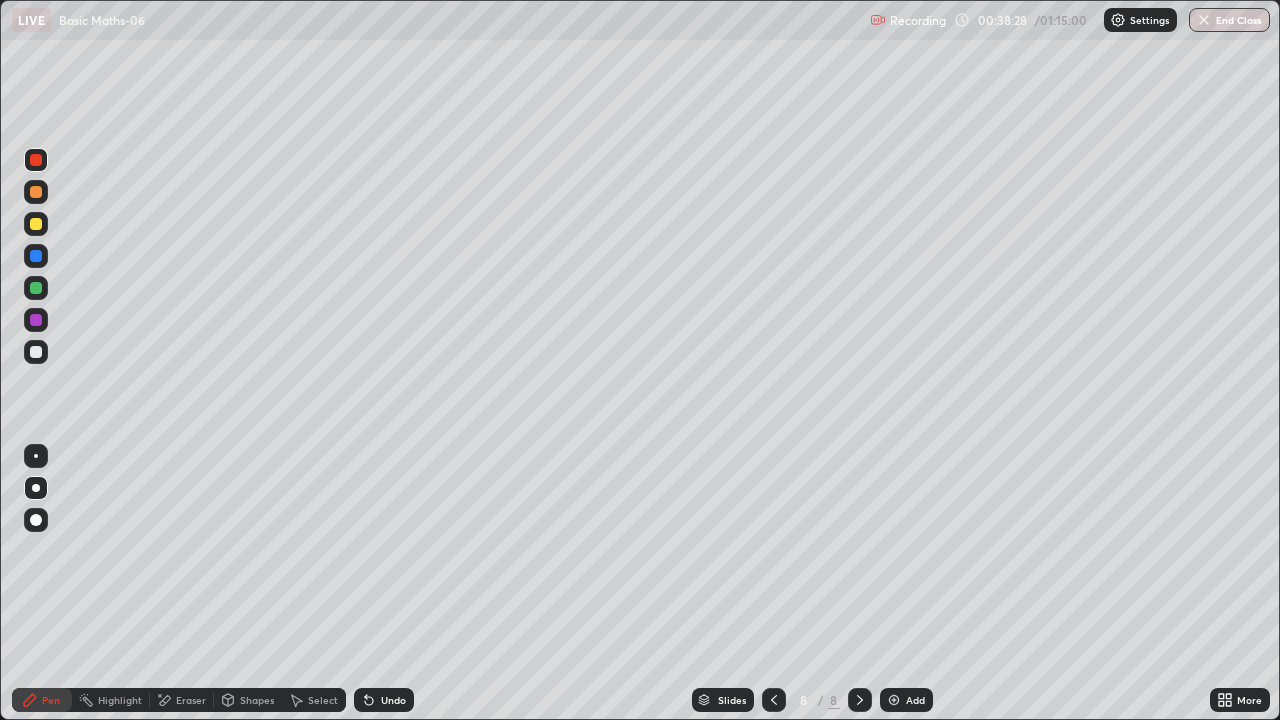 click at bounding box center [36, 288] 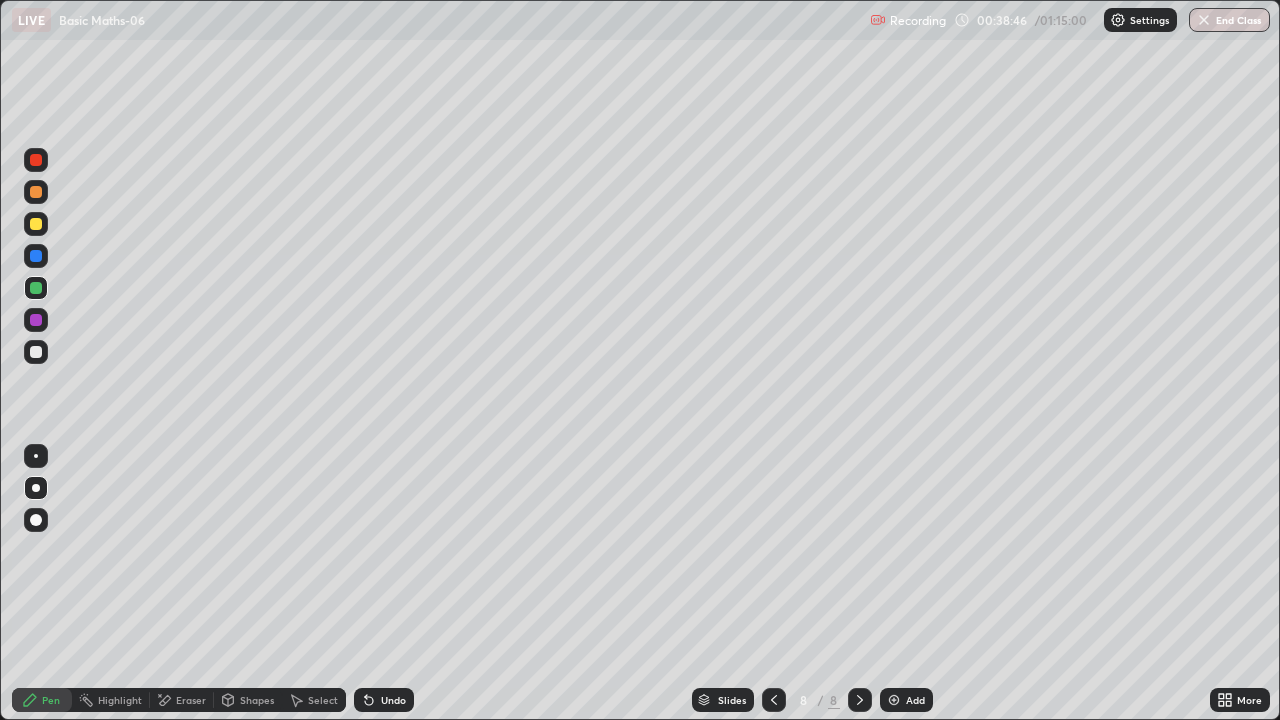 click at bounding box center (36, 320) 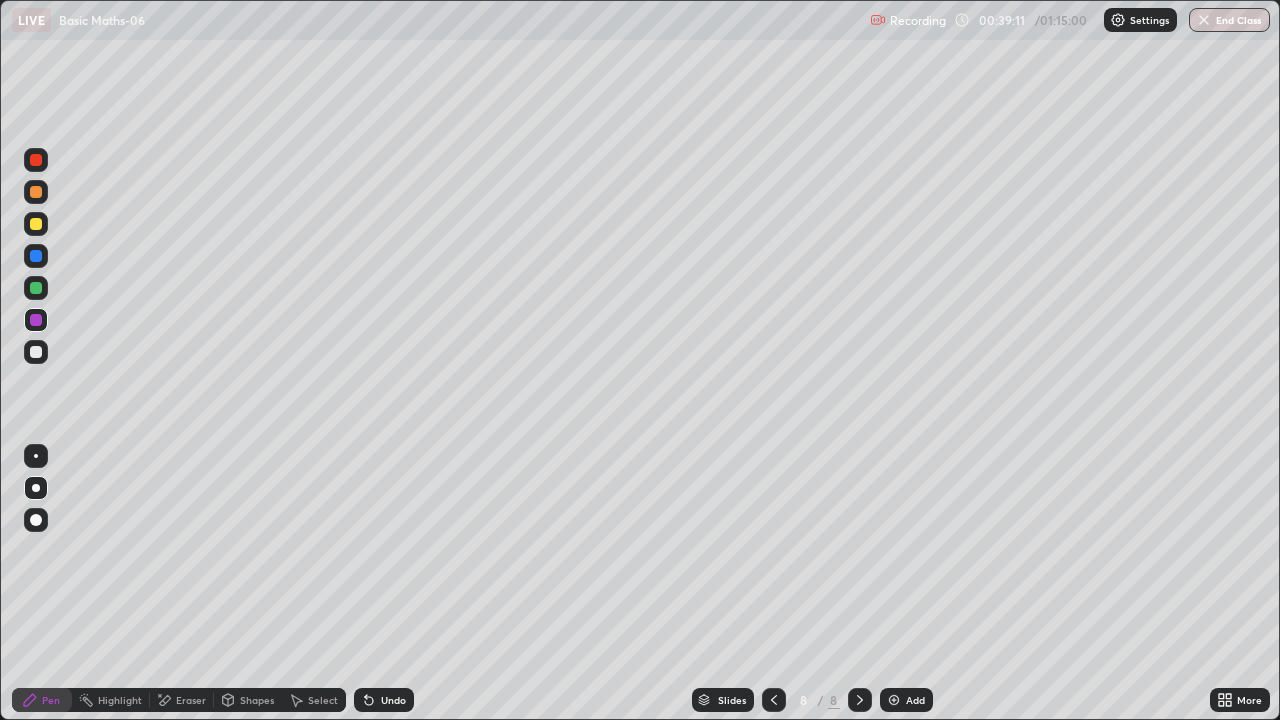 click at bounding box center (36, 352) 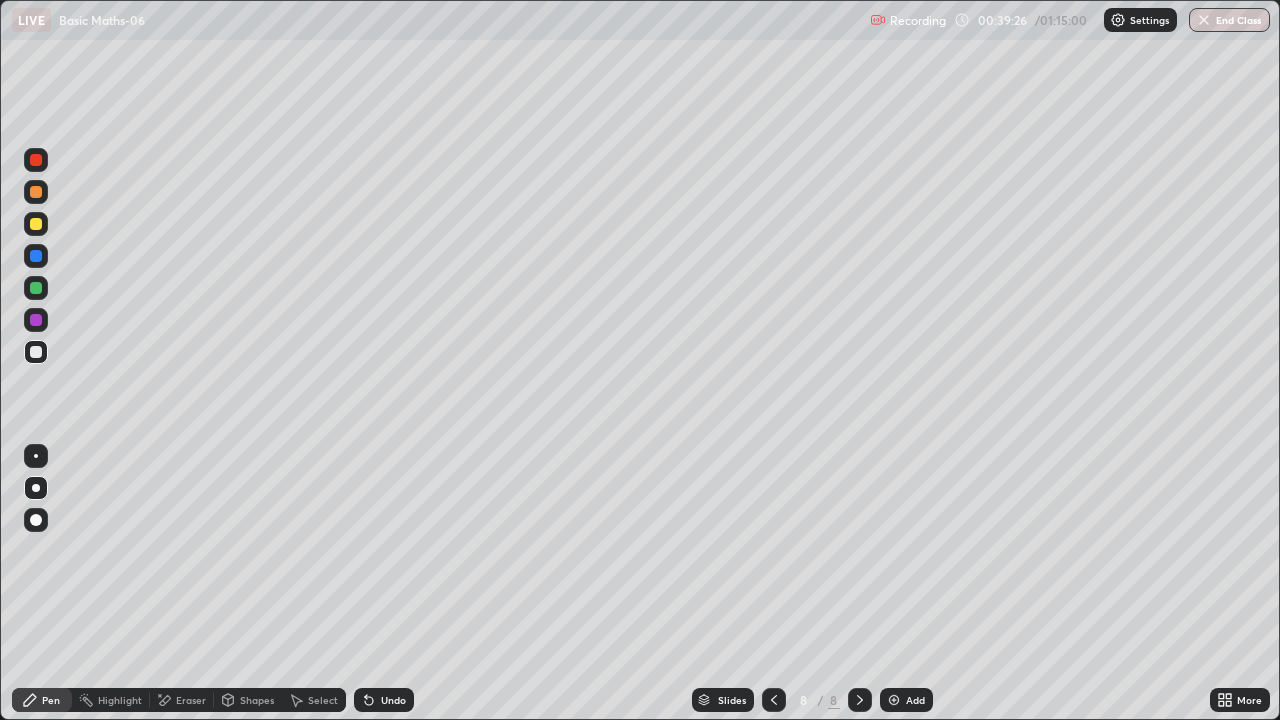 click on "Undo" at bounding box center [393, 700] 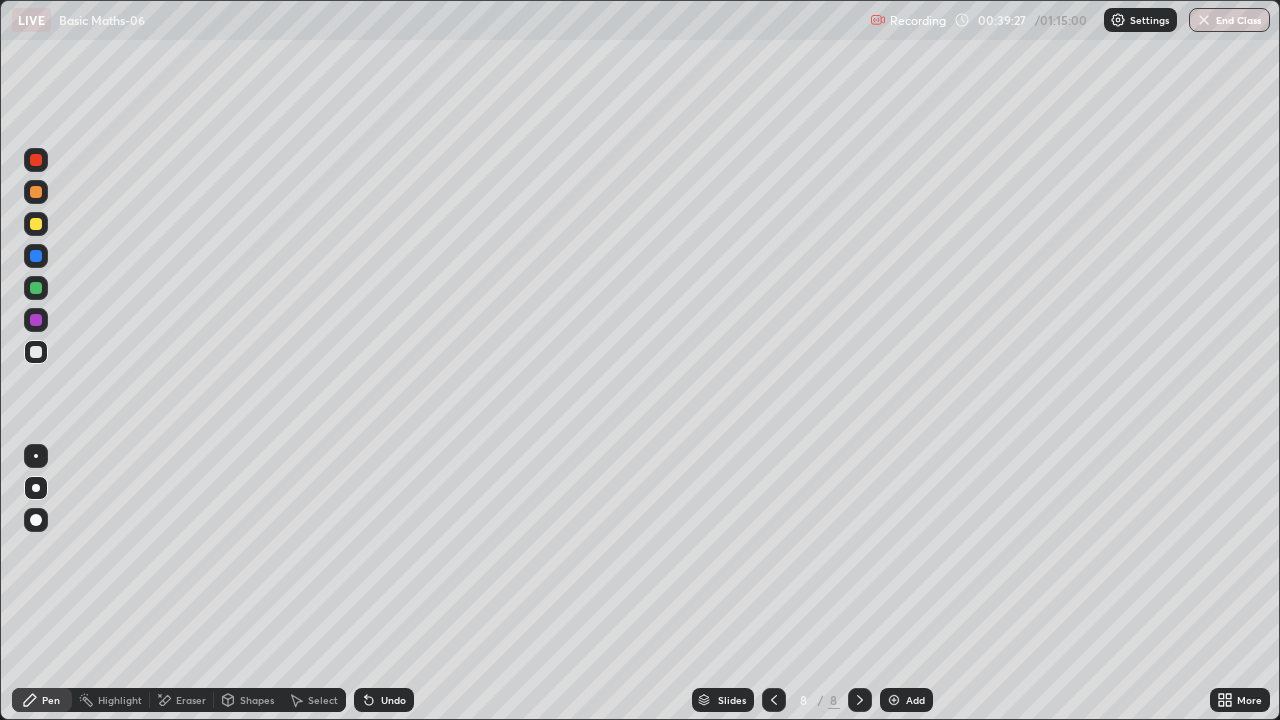 click on "Undo" at bounding box center [393, 700] 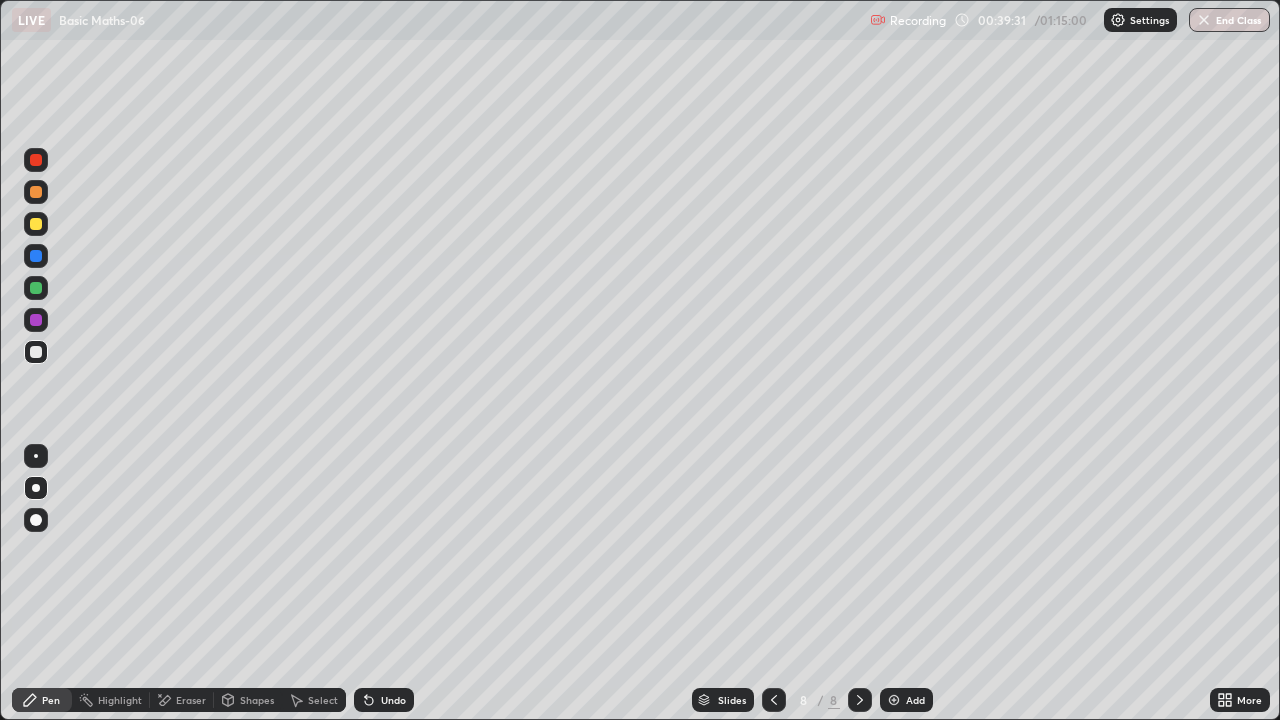 click at bounding box center [36, 320] 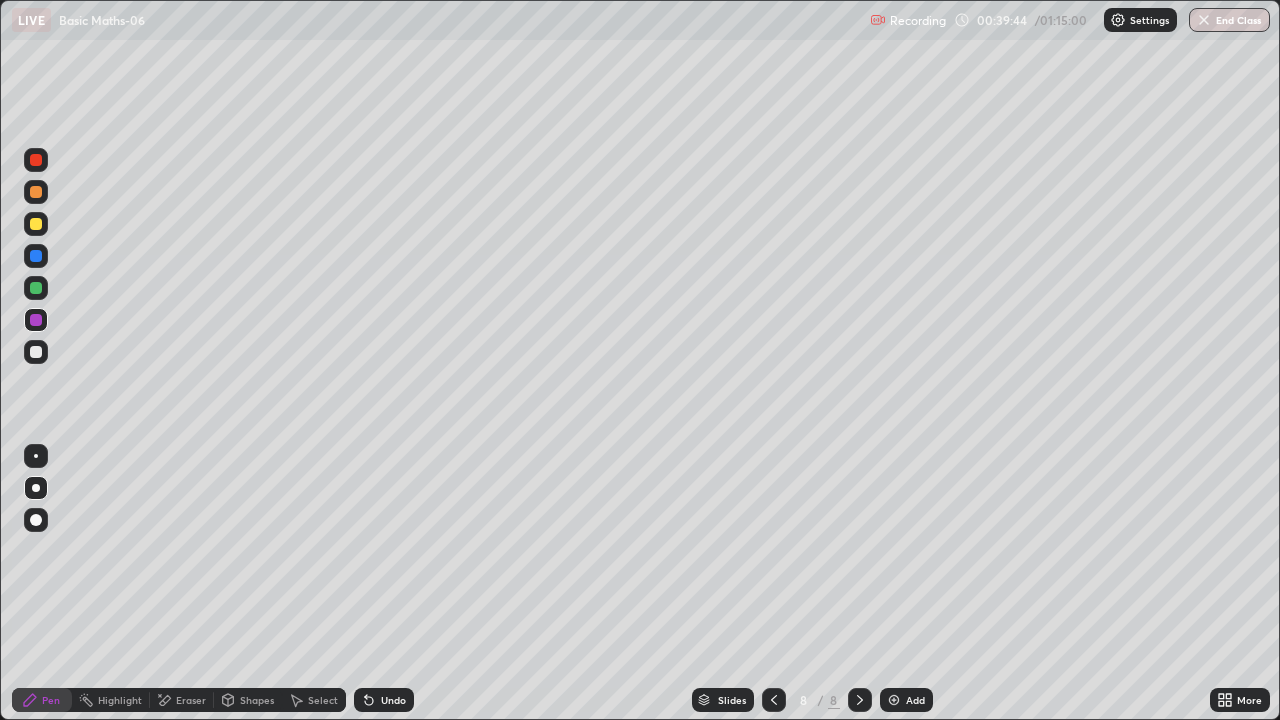 click at bounding box center [36, 352] 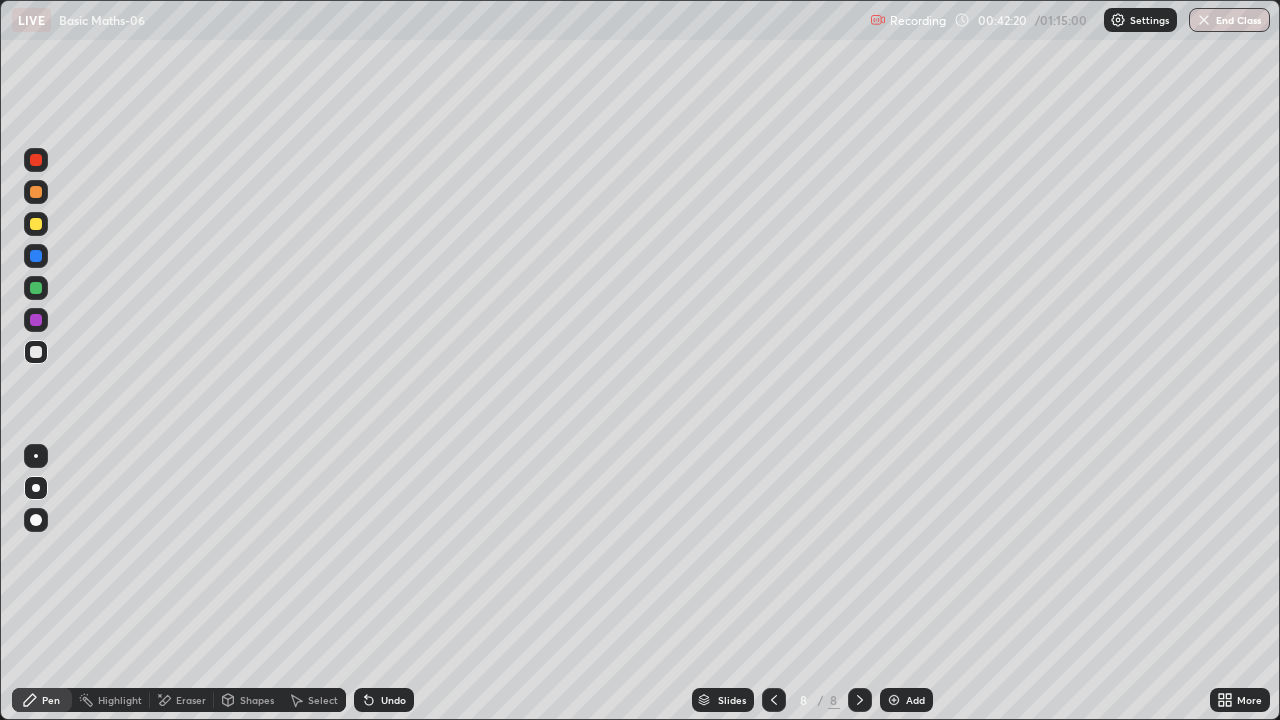 click on "Add" at bounding box center [906, 700] 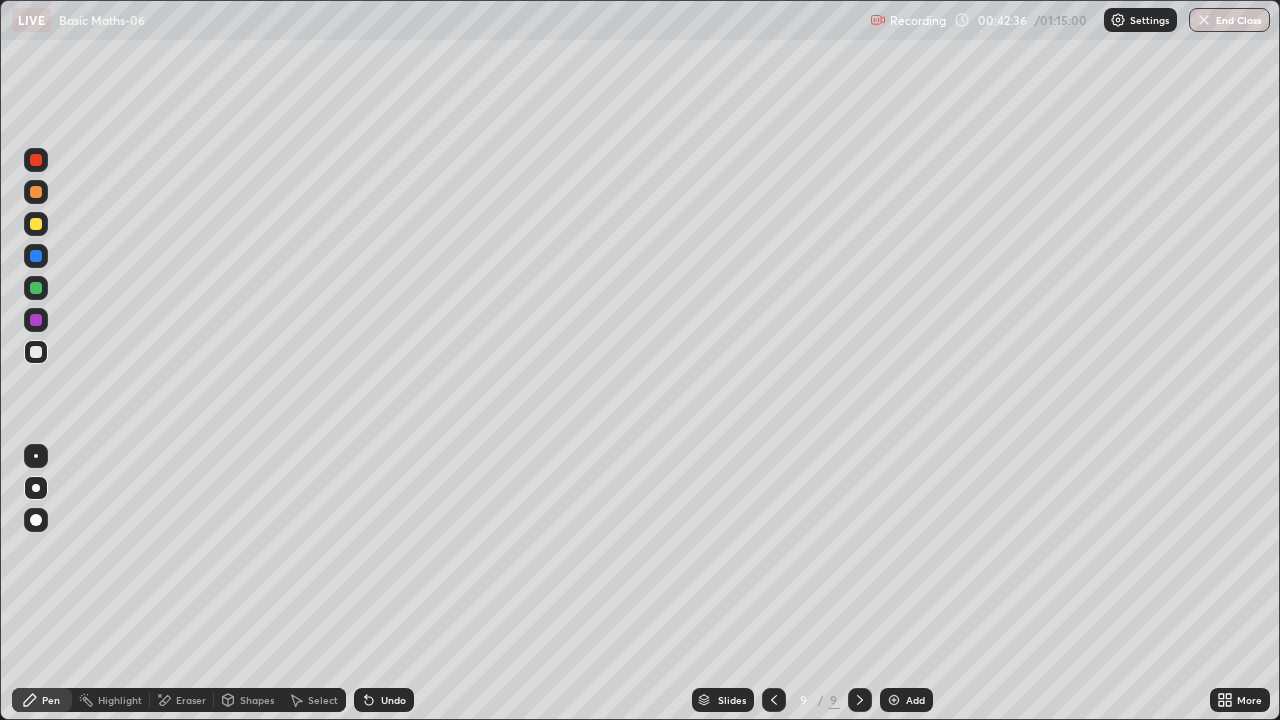 click at bounding box center (36, 160) 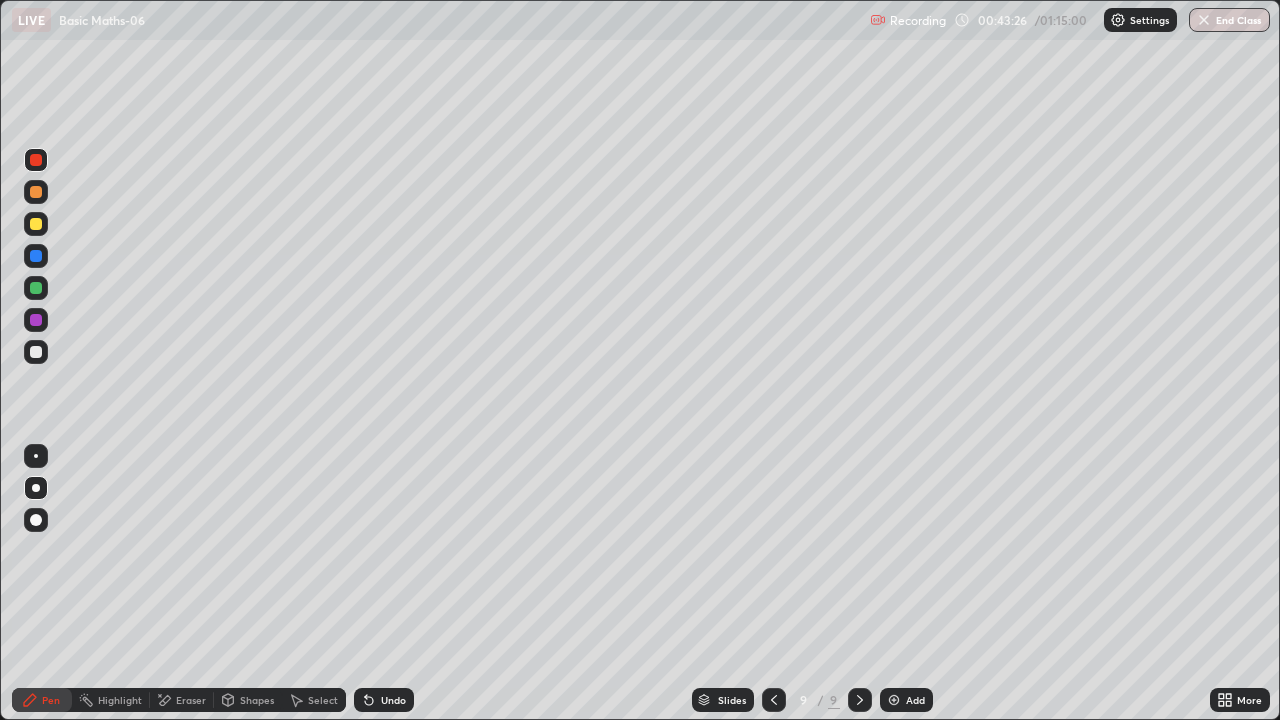 click at bounding box center [36, 320] 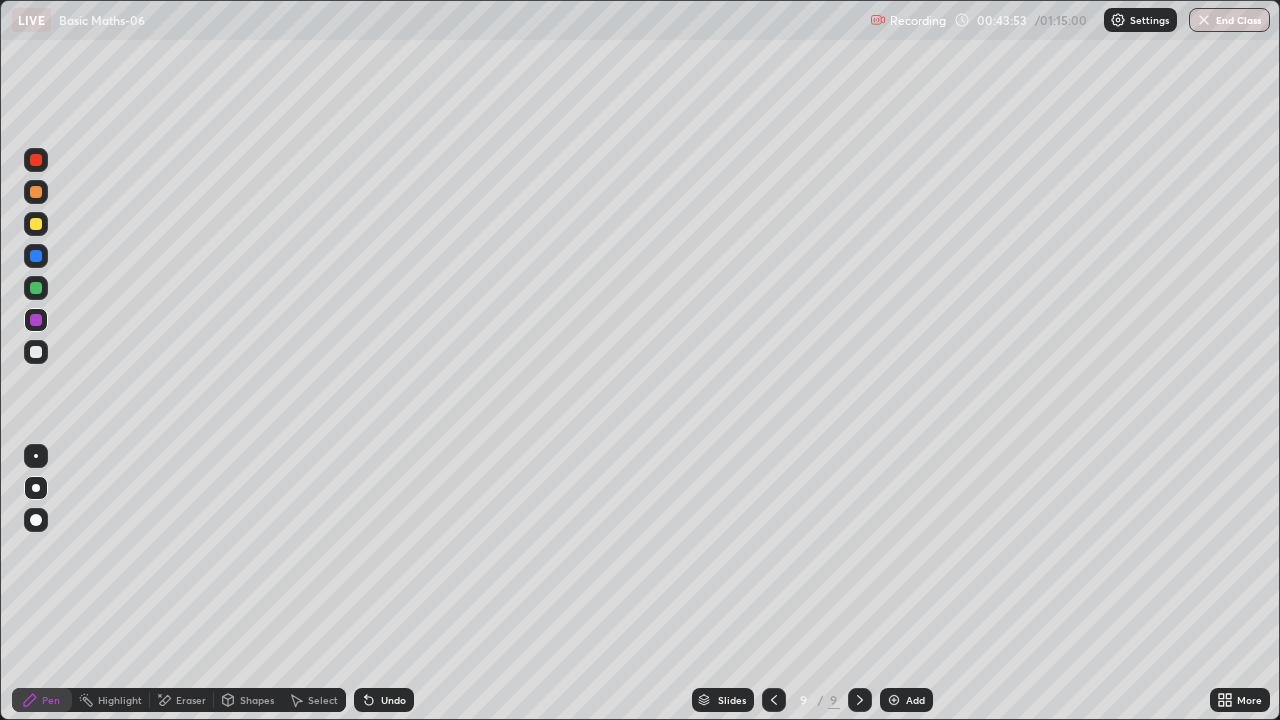click at bounding box center [36, 288] 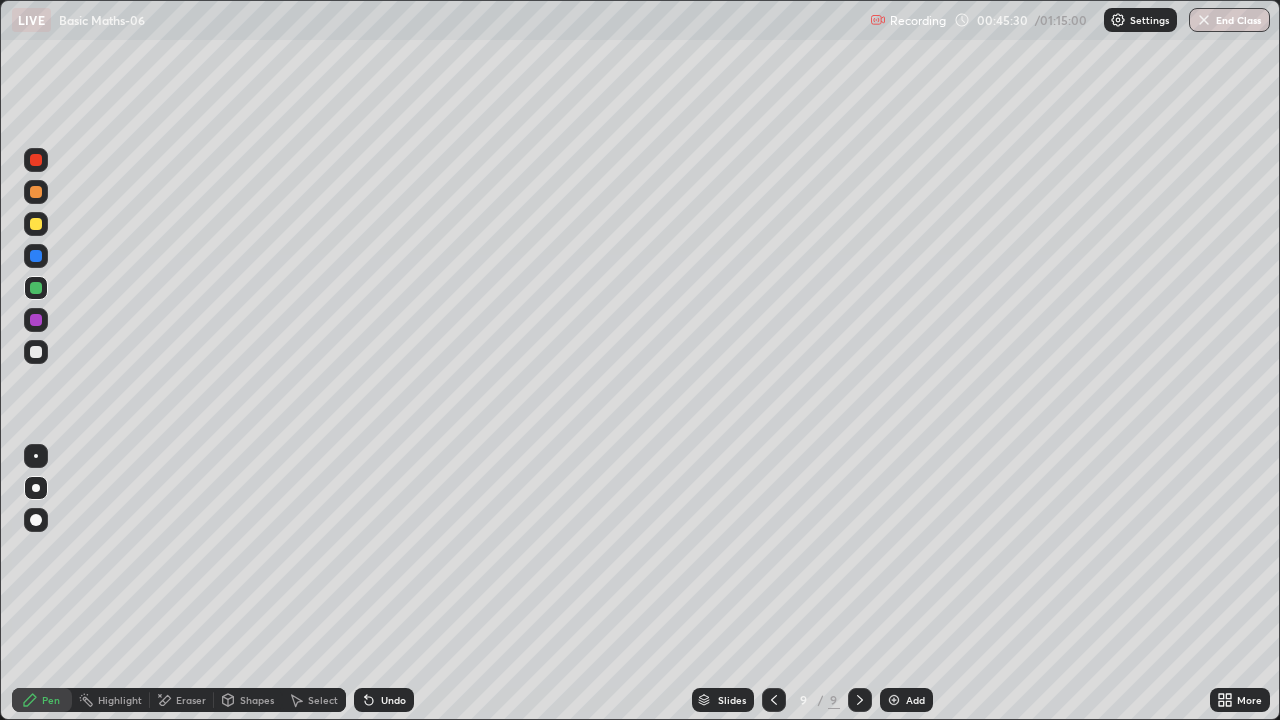 click on "Add" at bounding box center (906, 700) 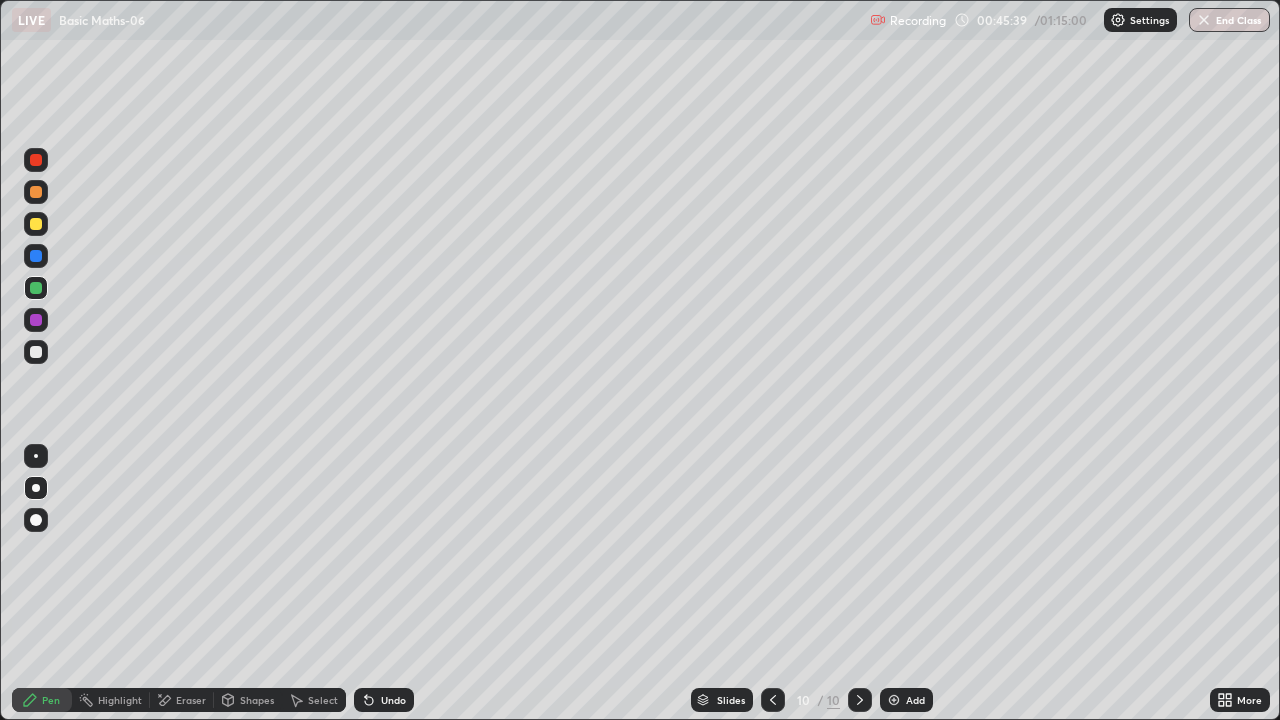 click at bounding box center [36, 320] 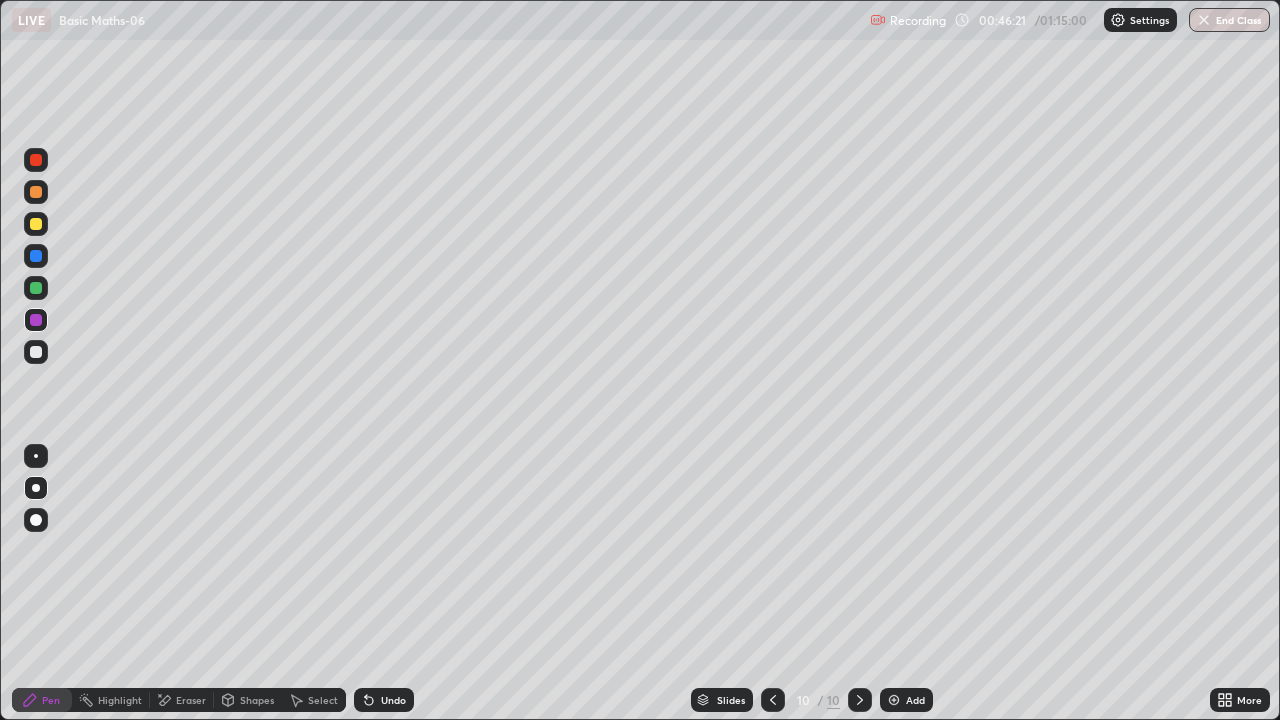 click at bounding box center [36, 352] 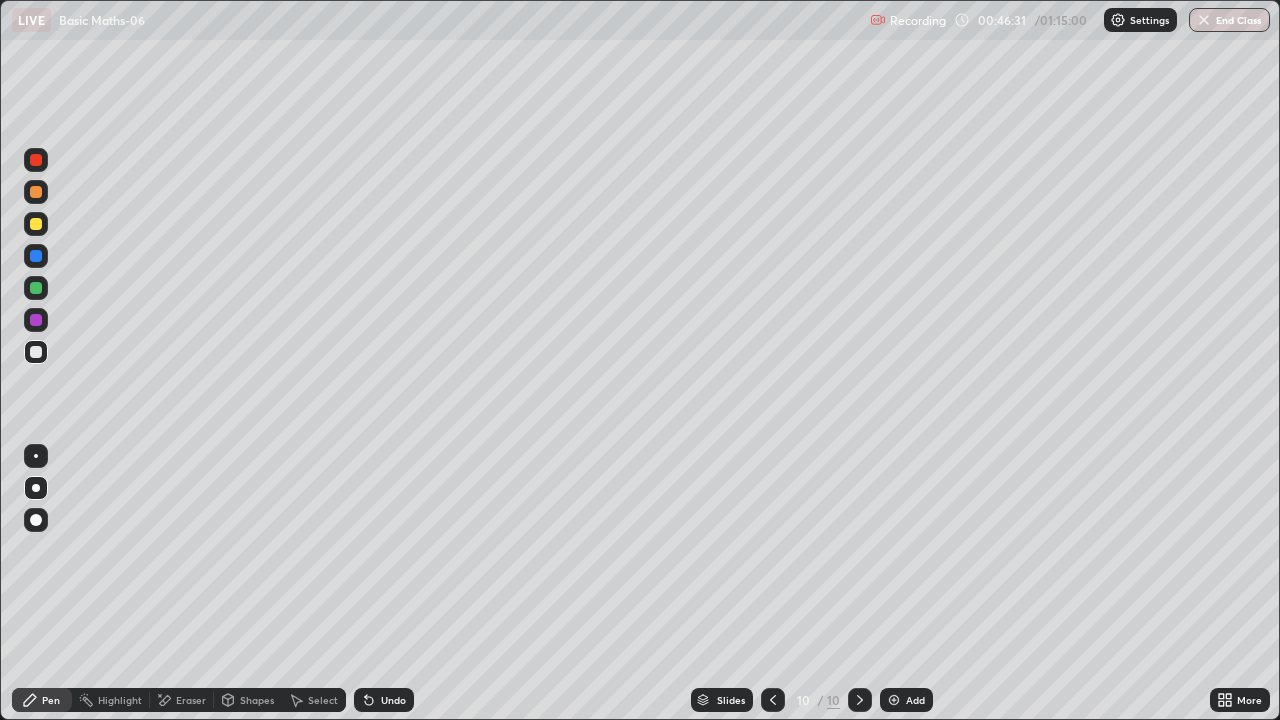 click at bounding box center [36, 256] 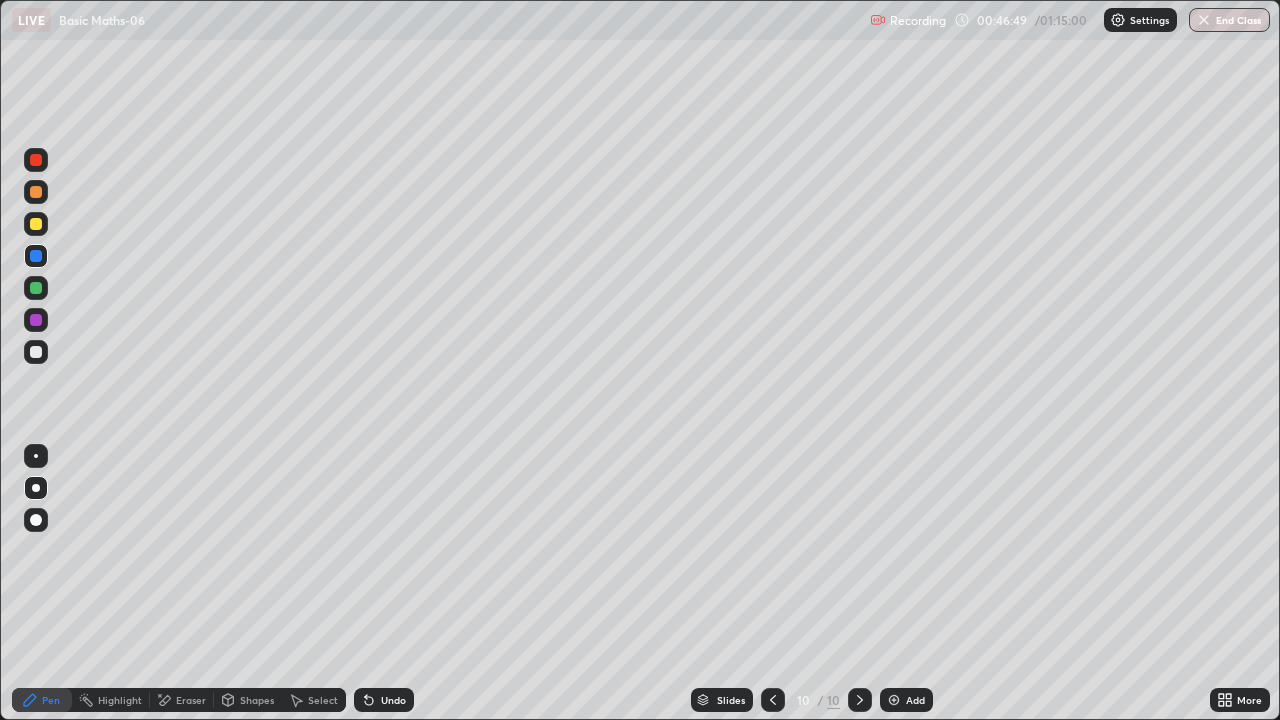click at bounding box center (894, 700) 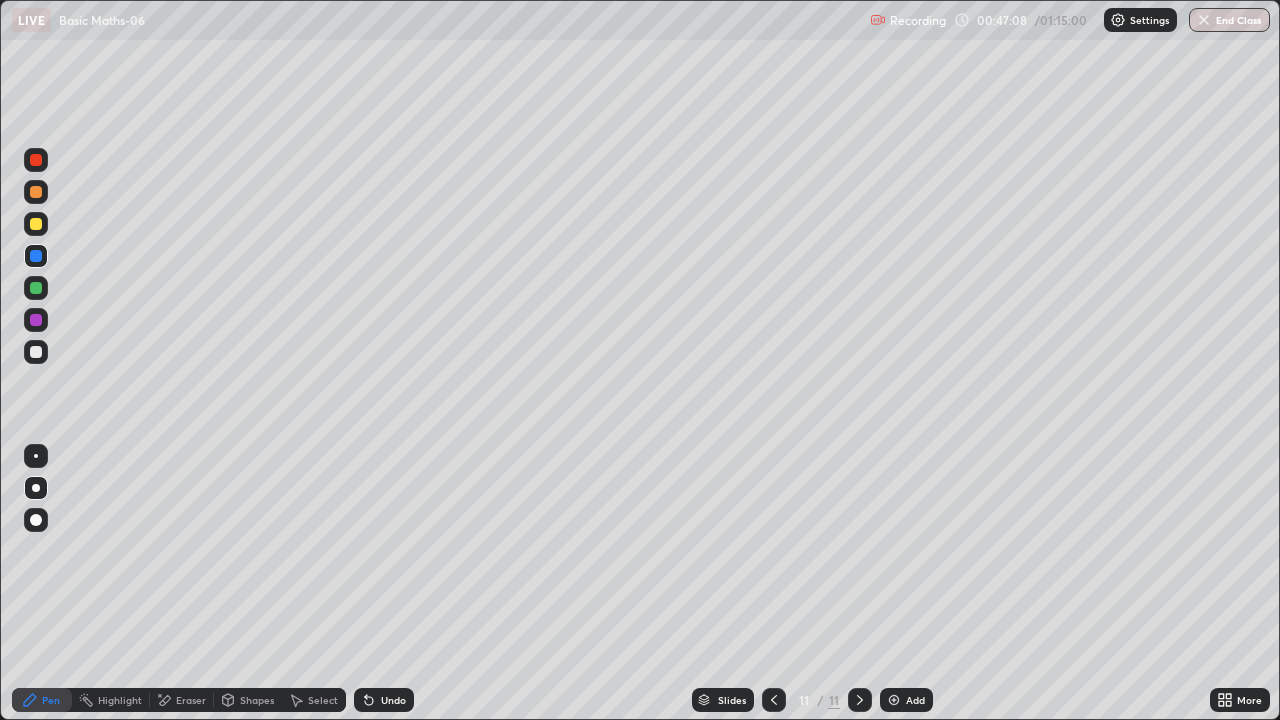 click at bounding box center (36, 288) 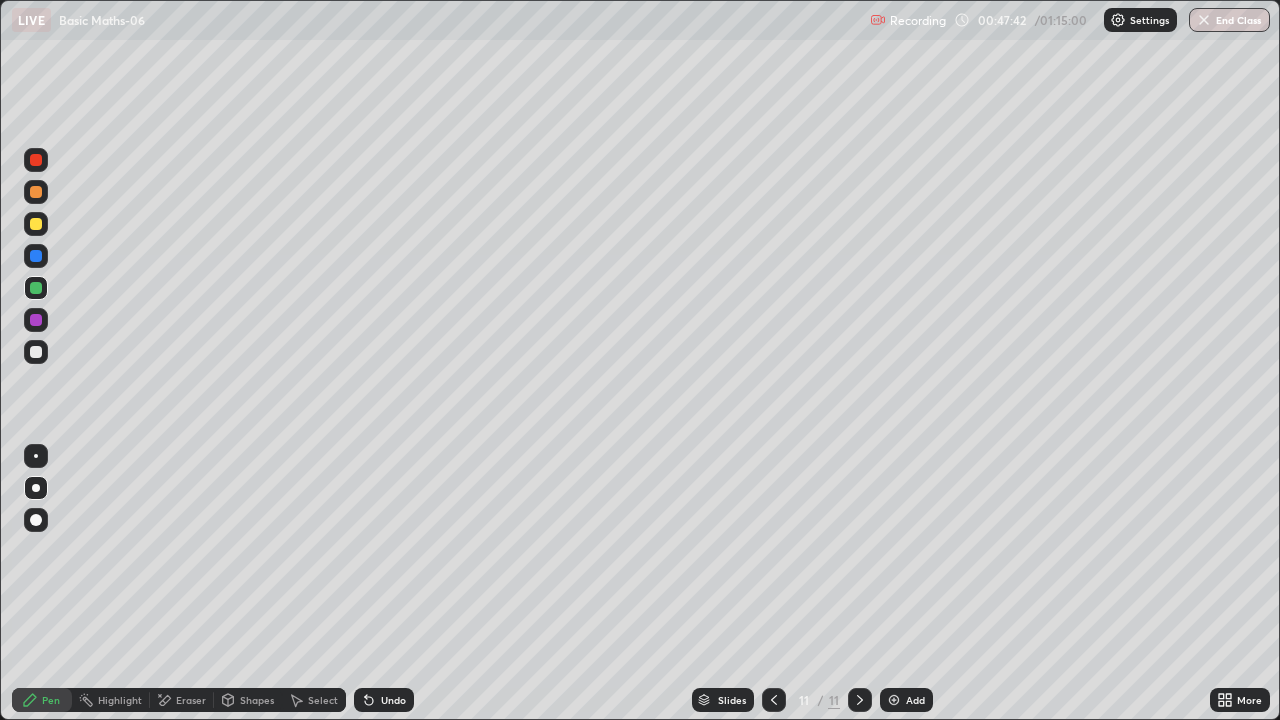 click at bounding box center (36, 224) 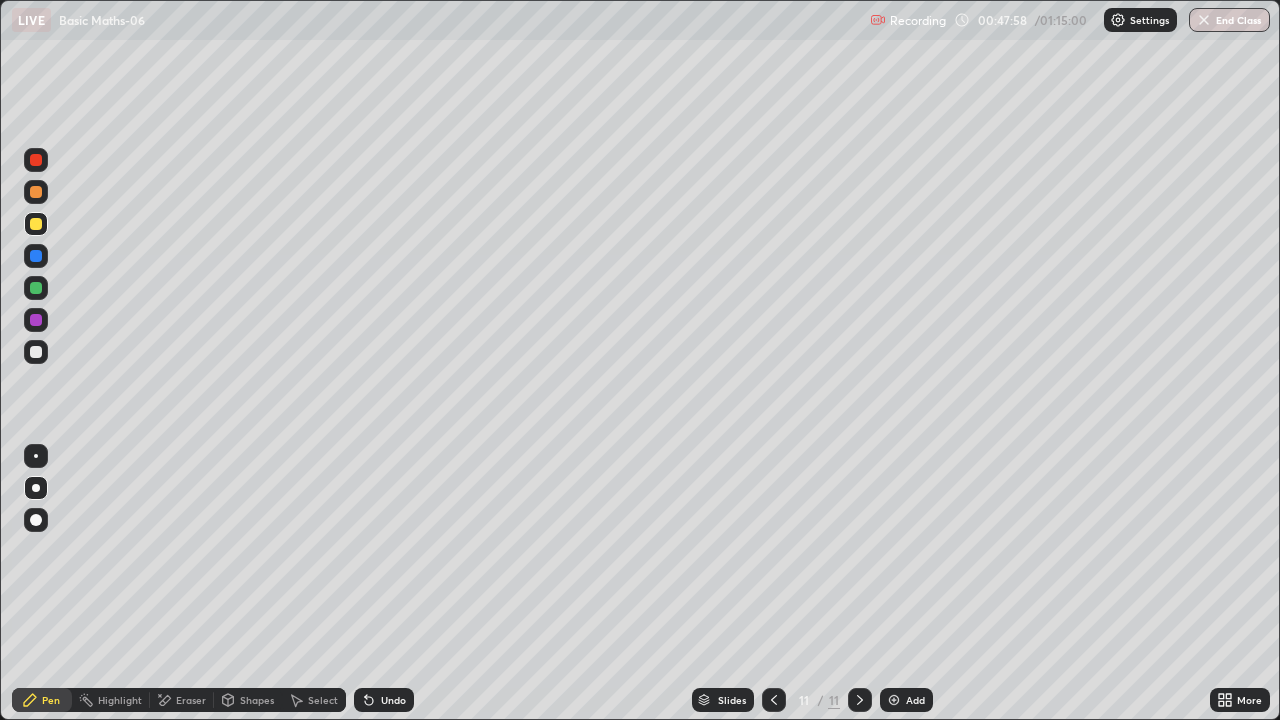 click on "Undo" at bounding box center [393, 700] 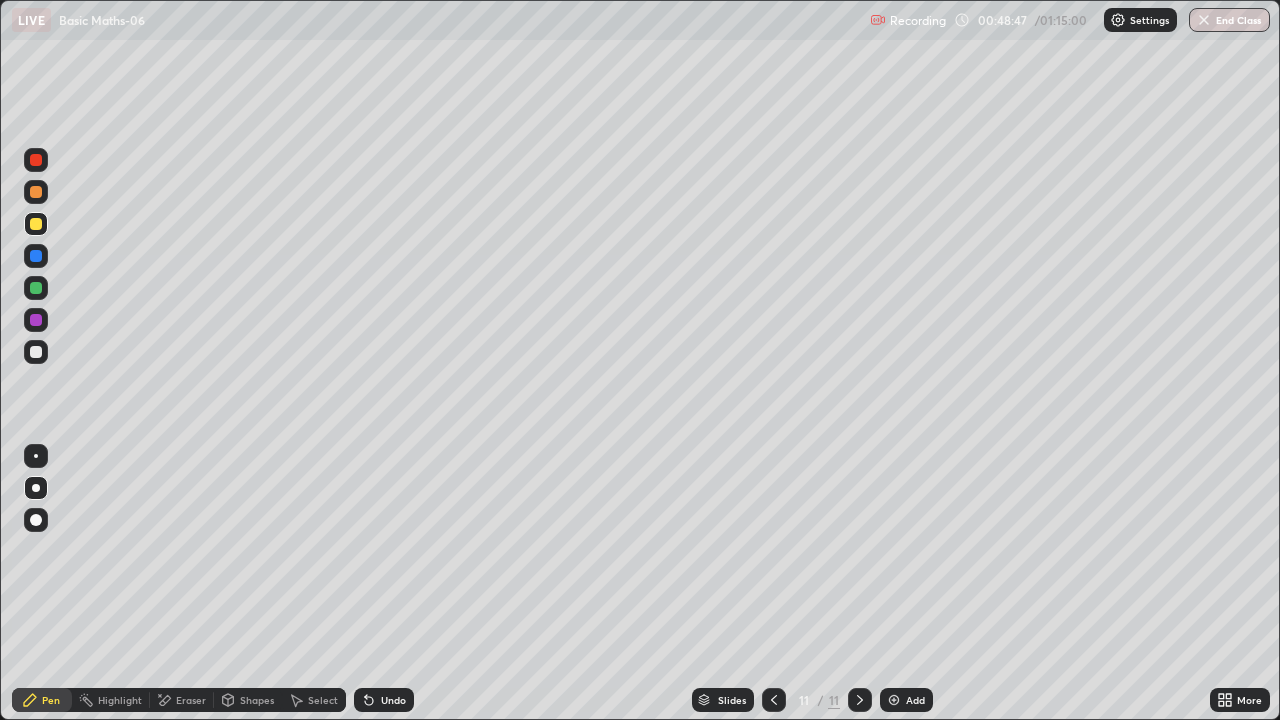 click 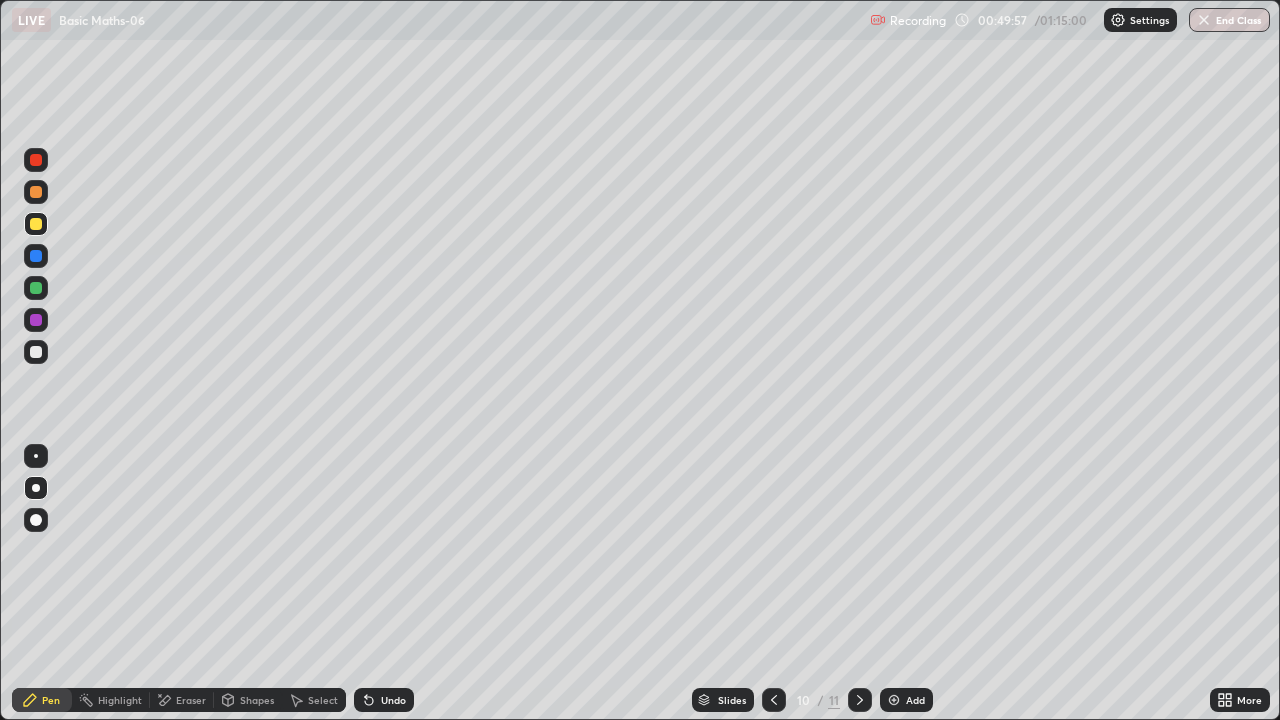 click 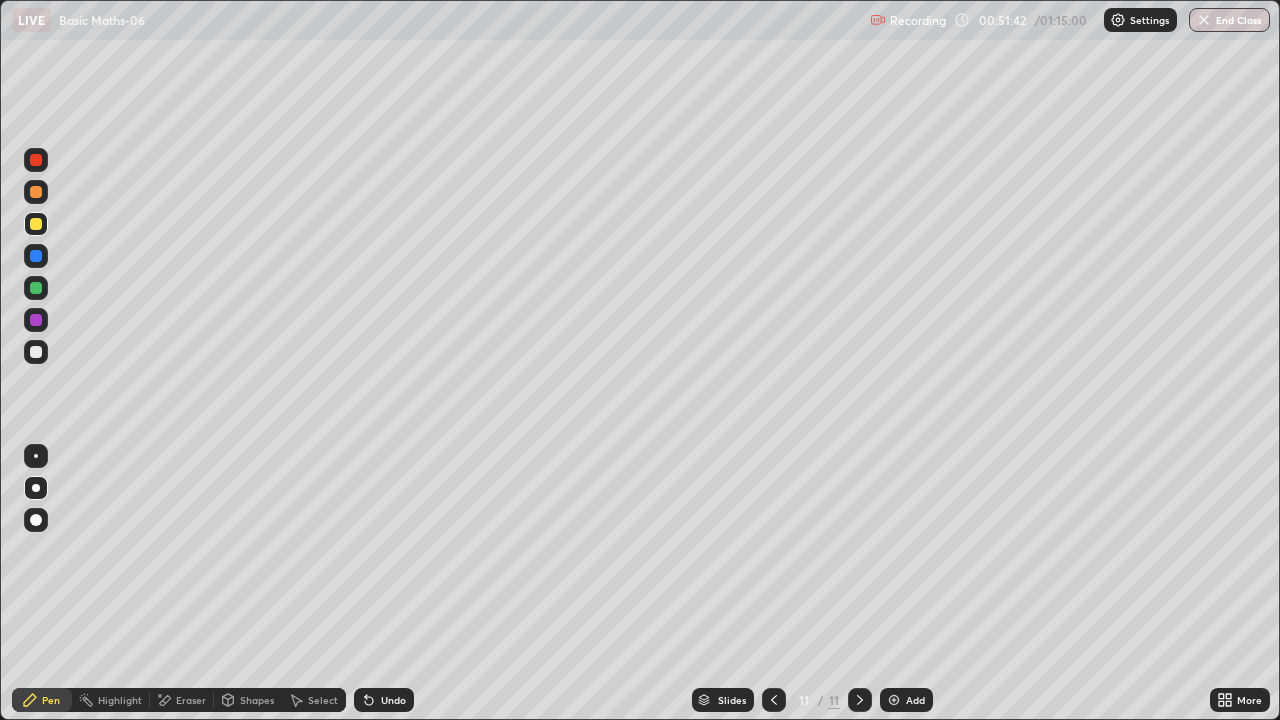 click on "Add" at bounding box center [915, 700] 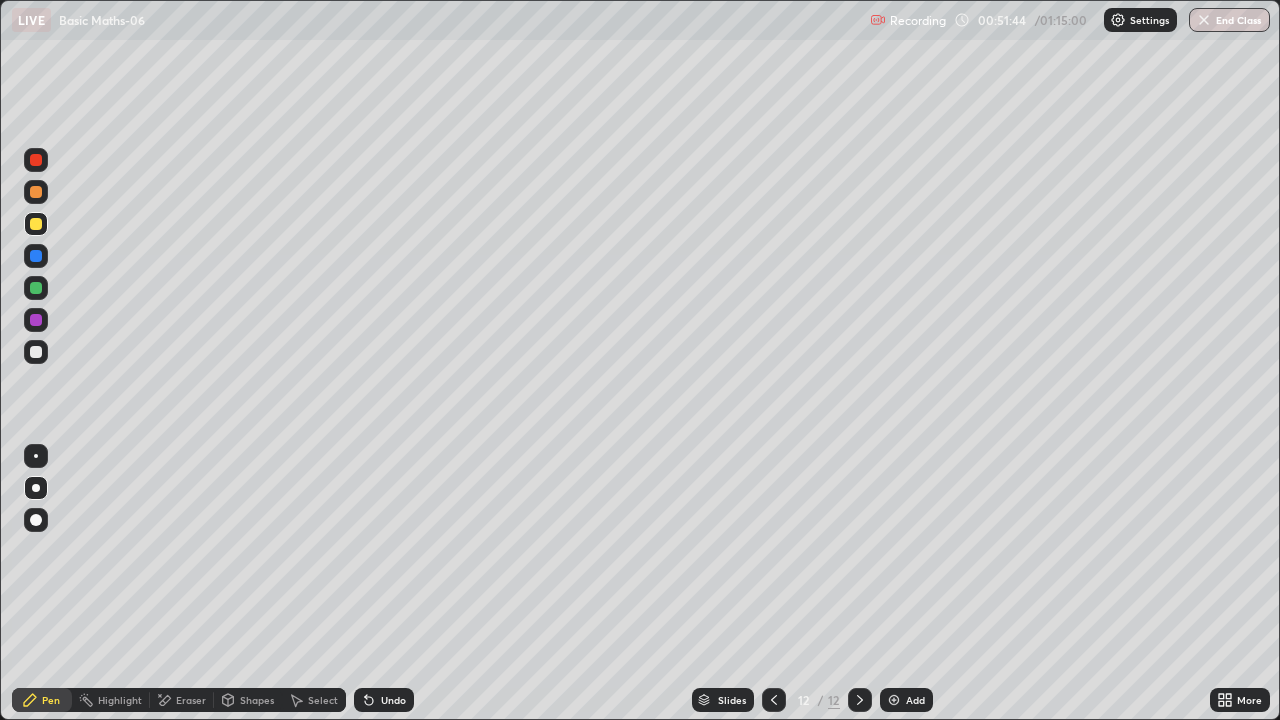 click at bounding box center (36, 160) 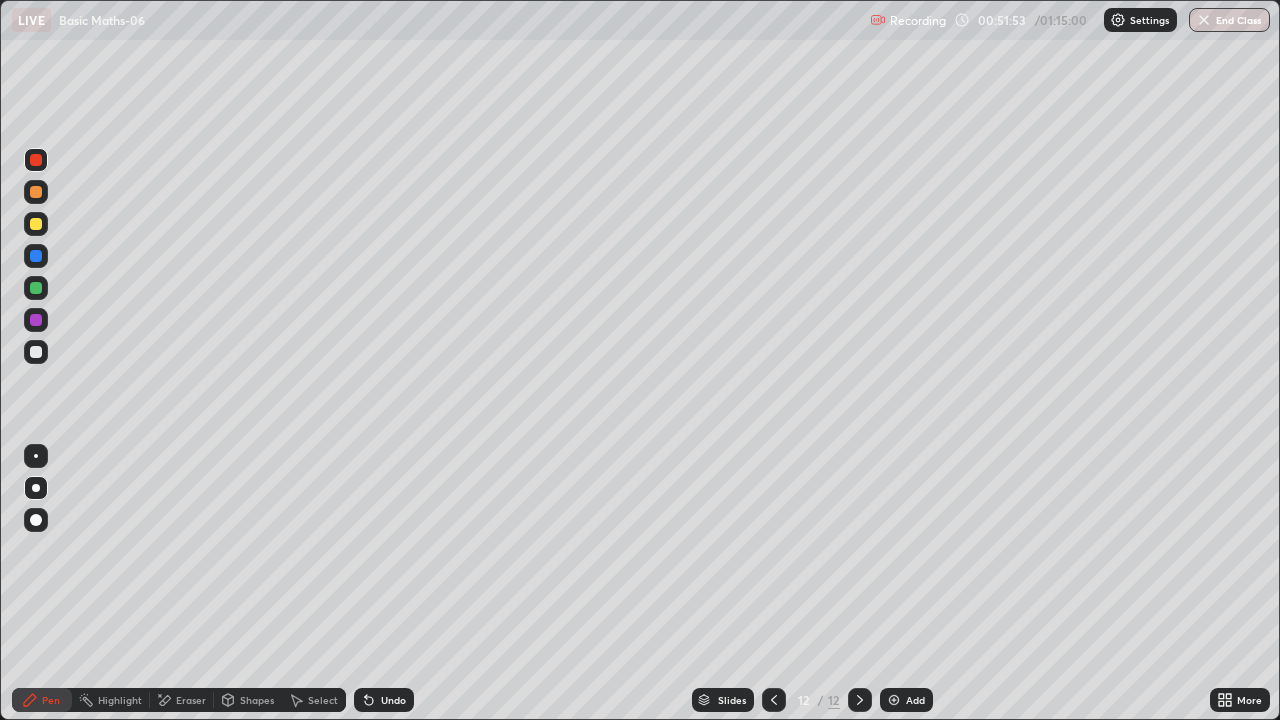 click at bounding box center (36, 288) 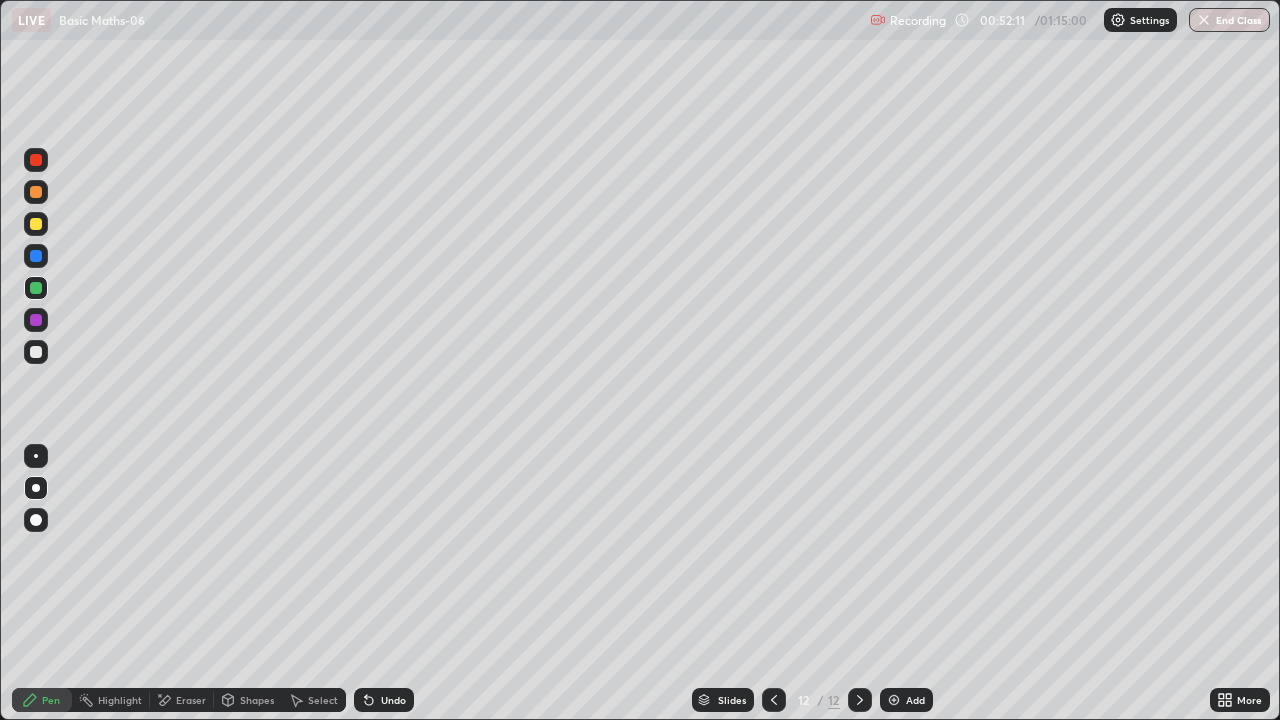 click at bounding box center (36, 352) 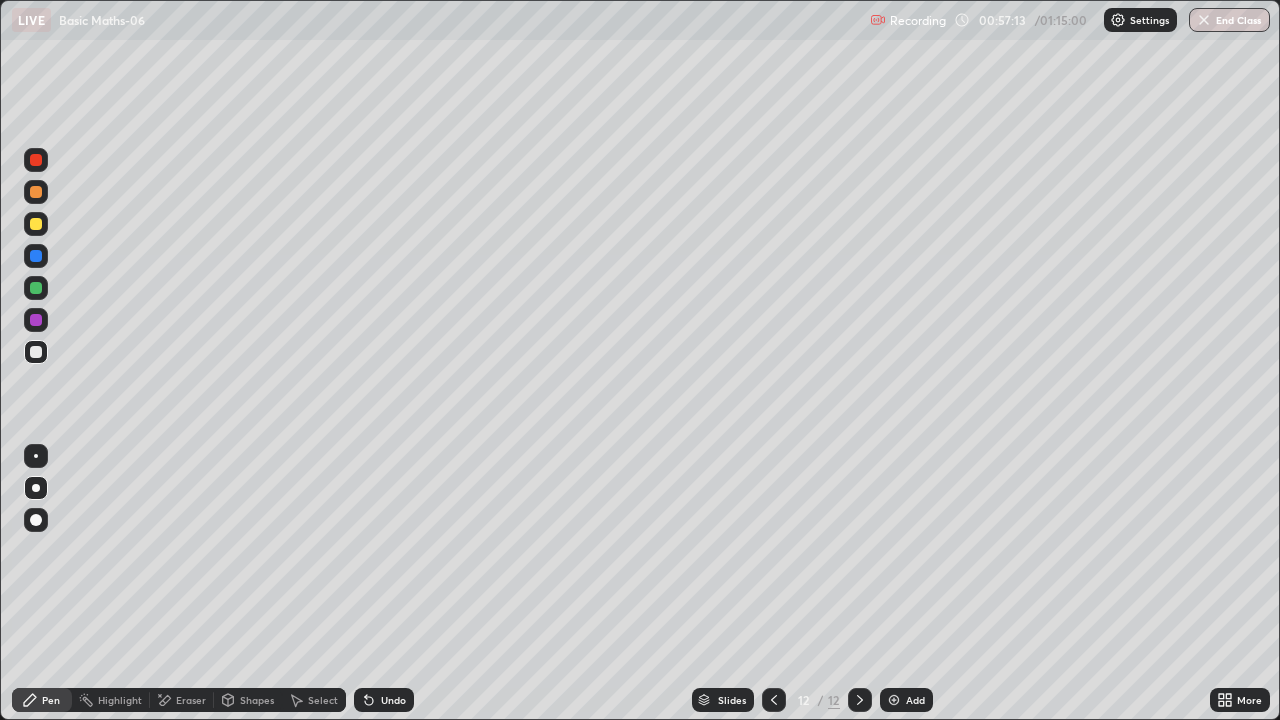 click at bounding box center [36, 224] 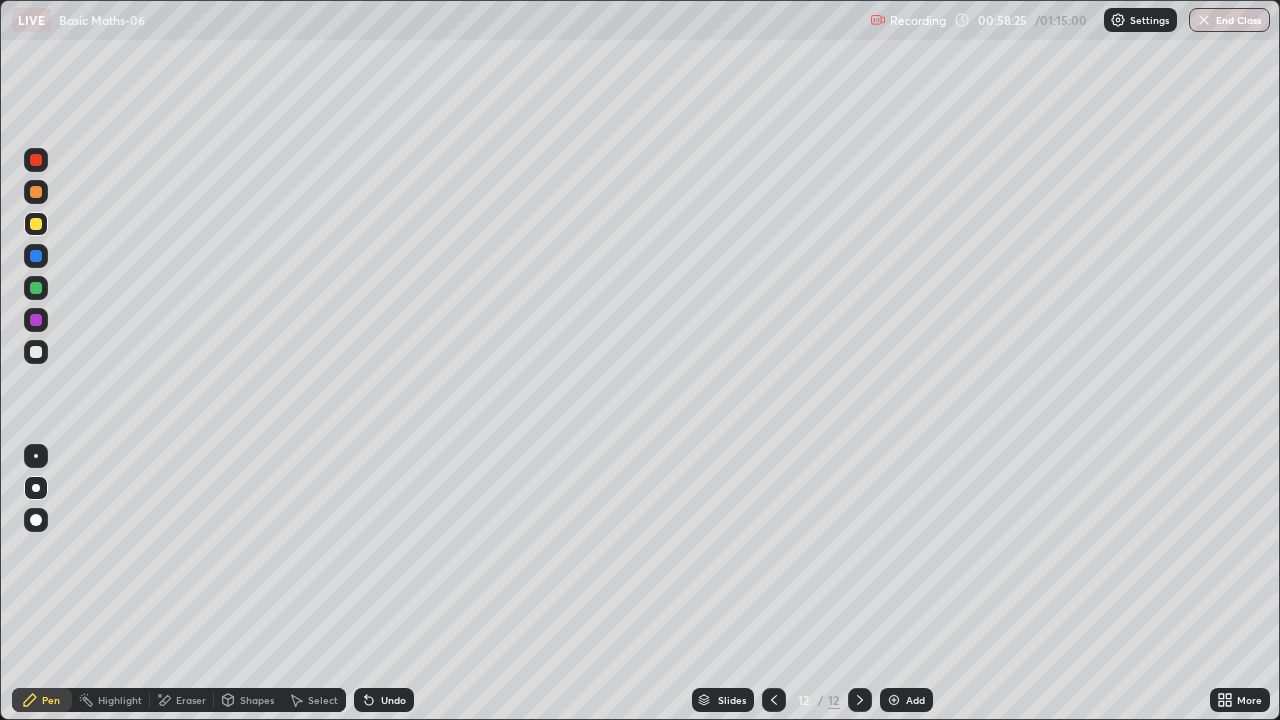 click at bounding box center [36, 320] 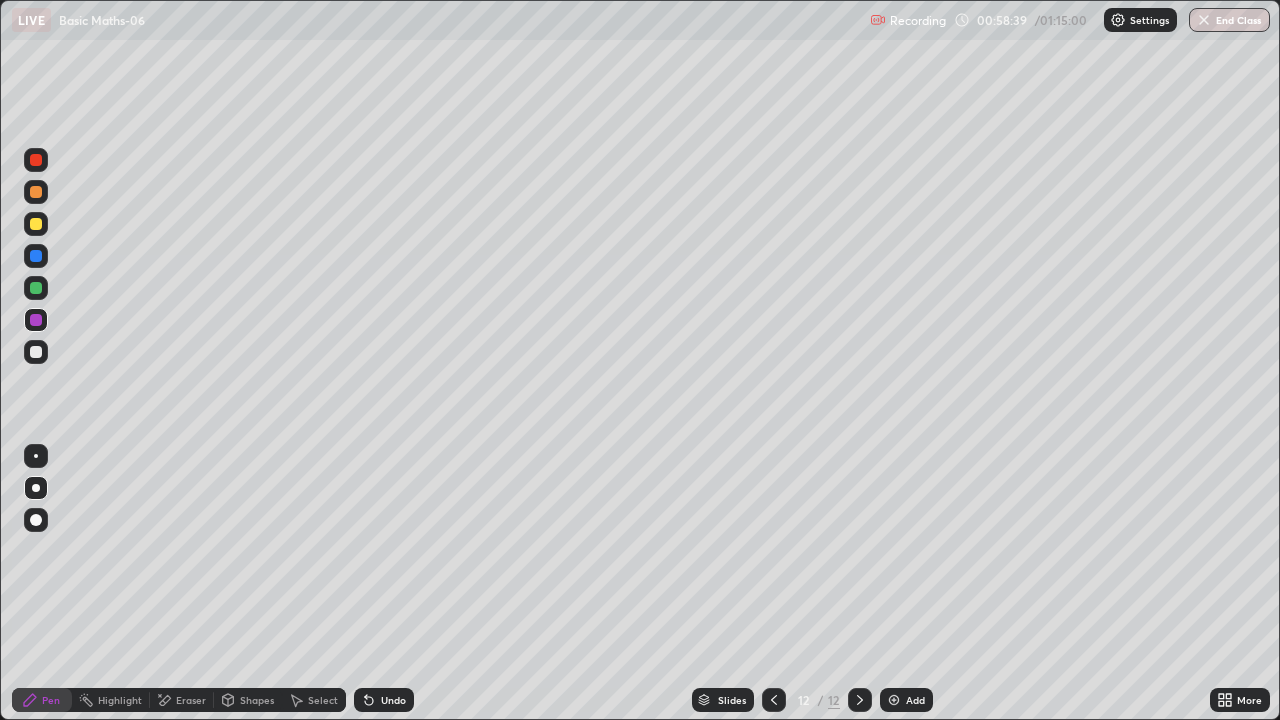 click at bounding box center (36, 352) 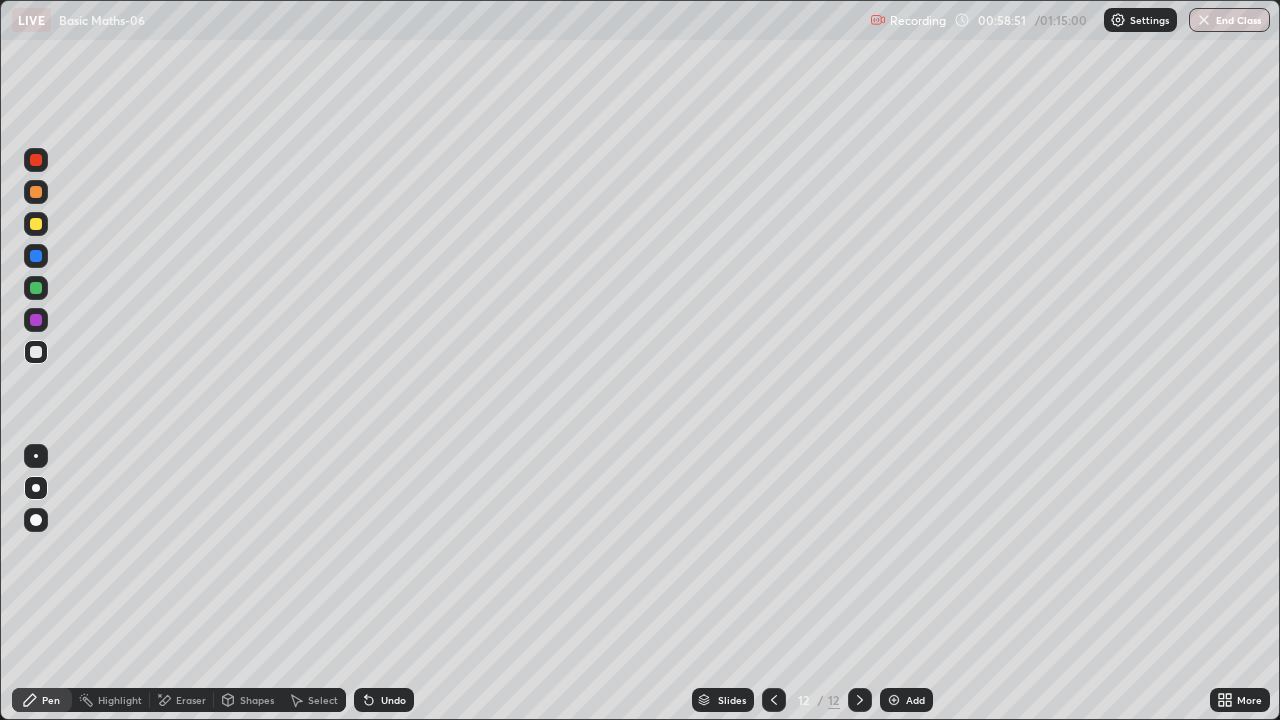 click on "Undo" at bounding box center [384, 700] 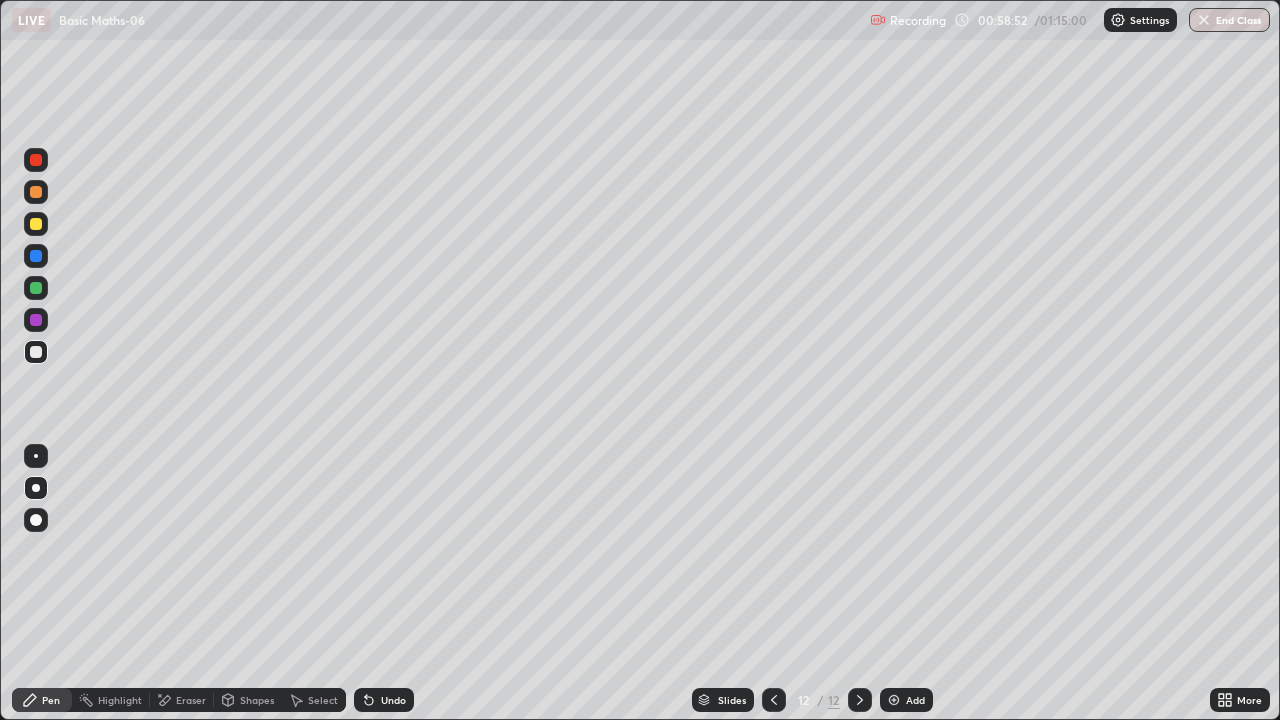 click on "Undo" at bounding box center [393, 700] 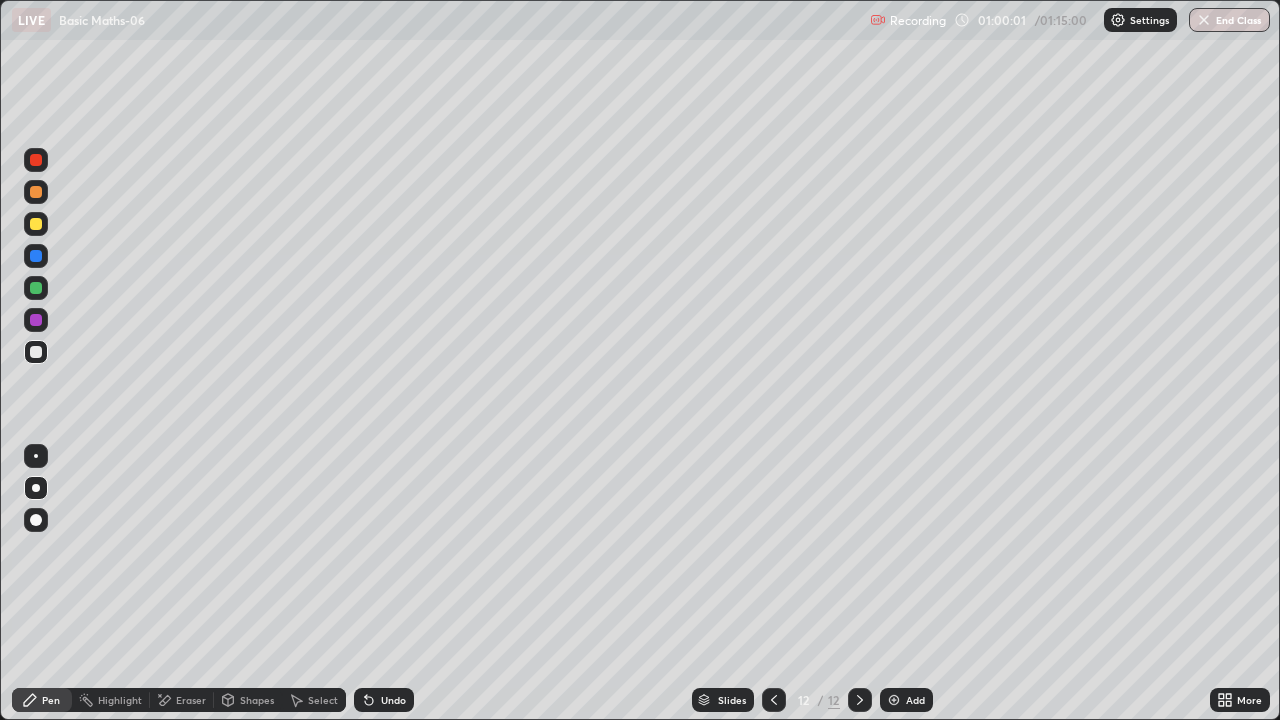 click on "Undo" at bounding box center [384, 700] 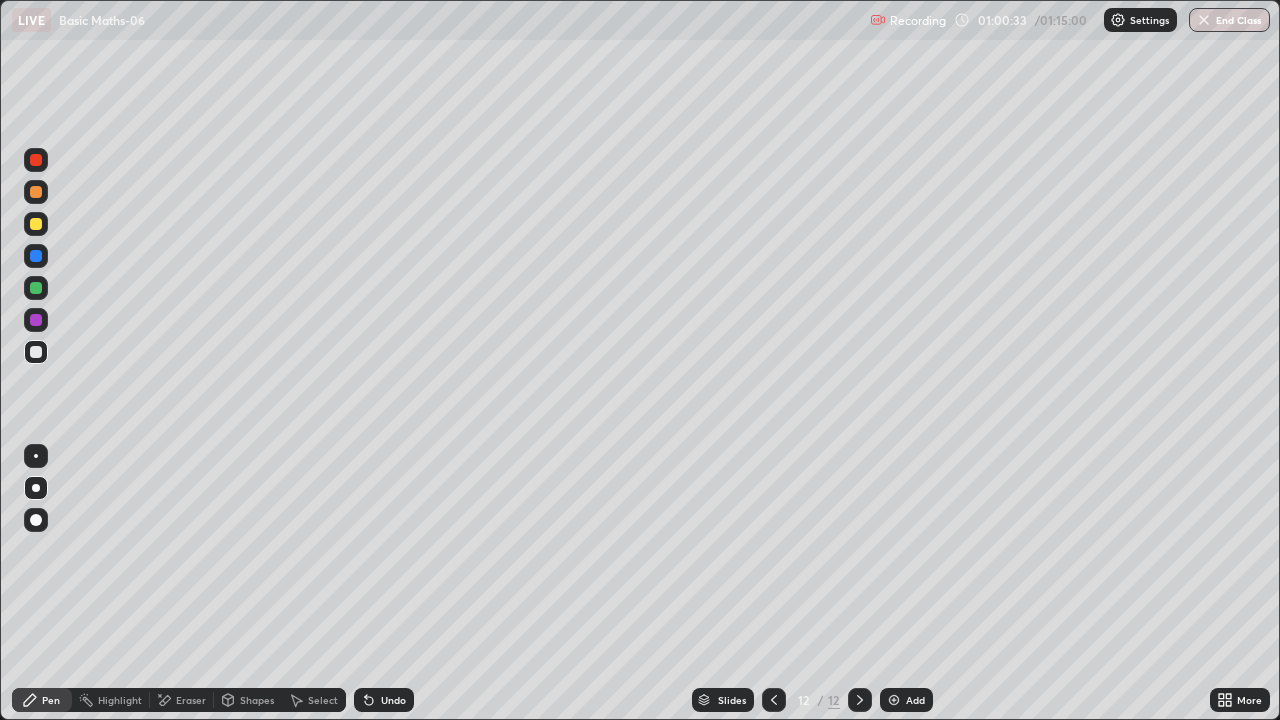 click at bounding box center [36, 320] 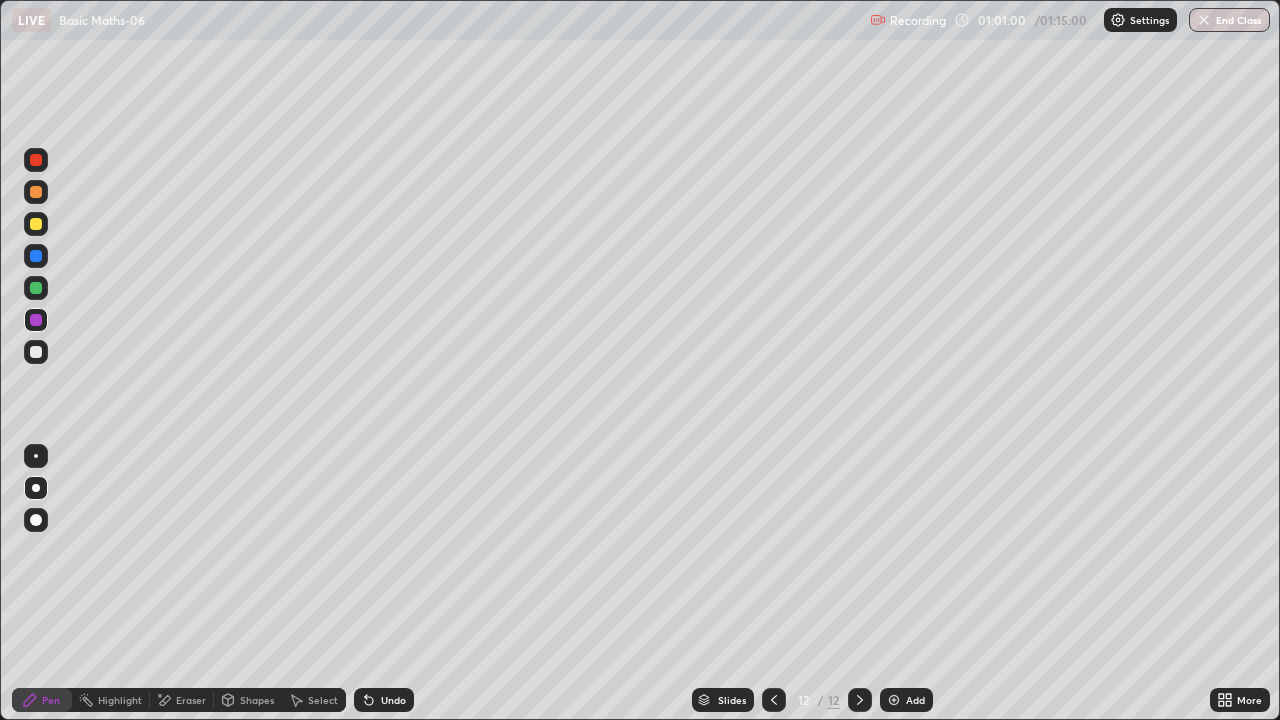 click at bounding box center (36, 352) 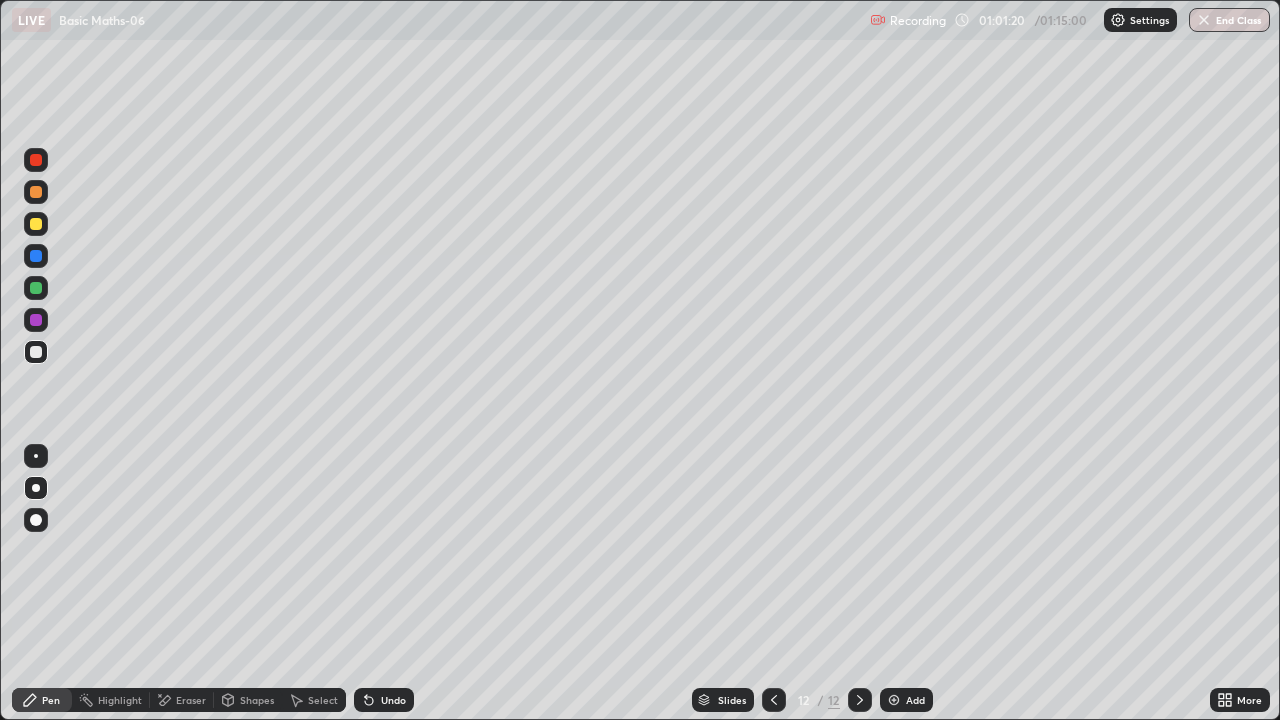 click on "Undo" at bounding box center [384, 700] 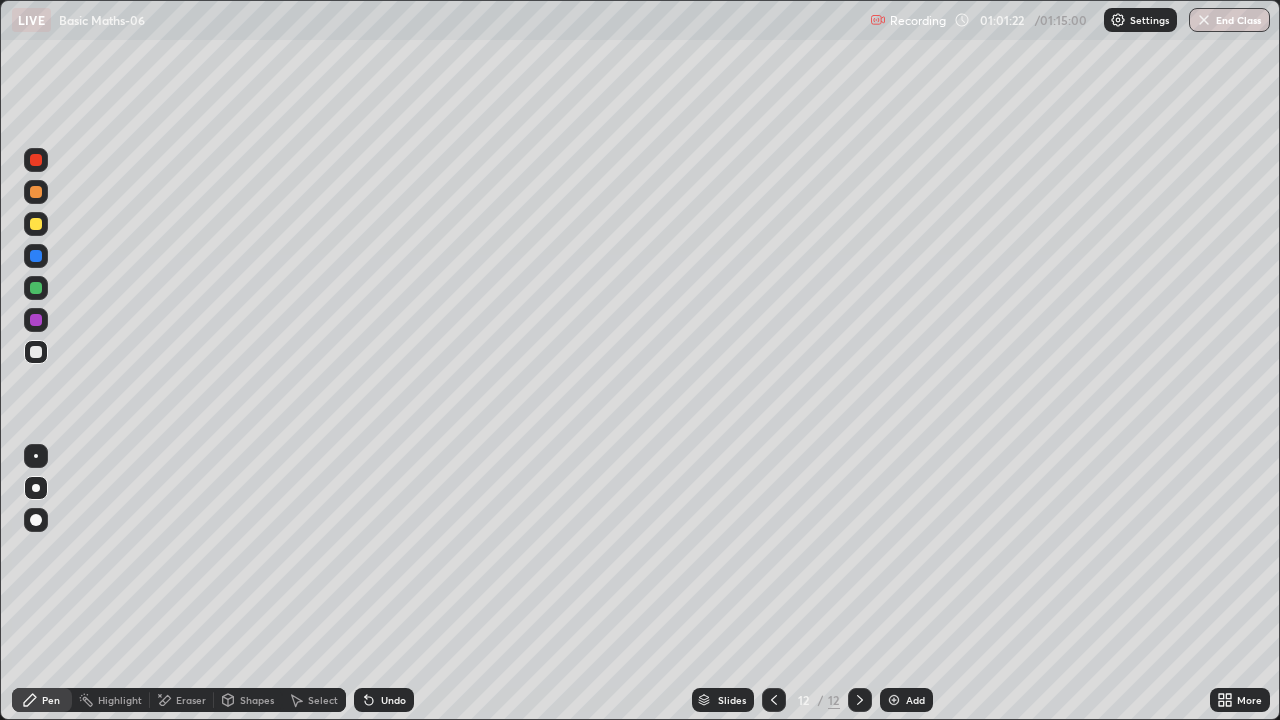 click at bounding box center (36, 320) 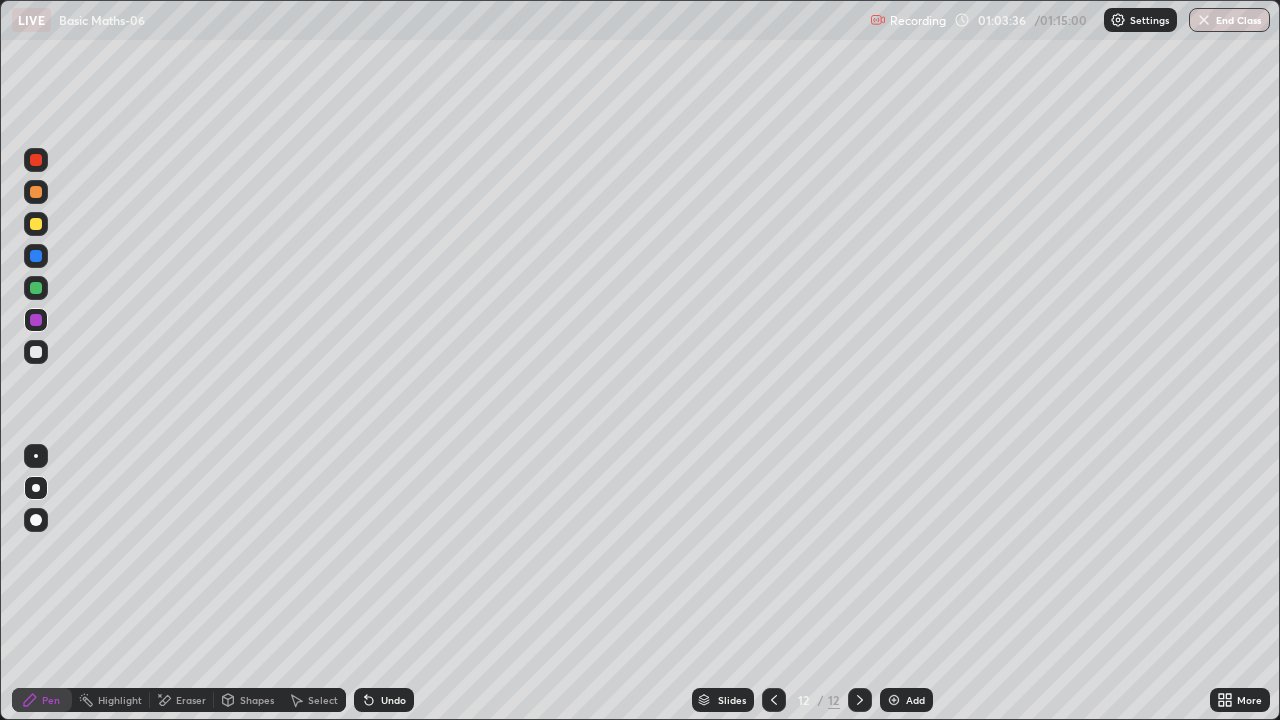 click on "Add" at bounding box center [915, 700] 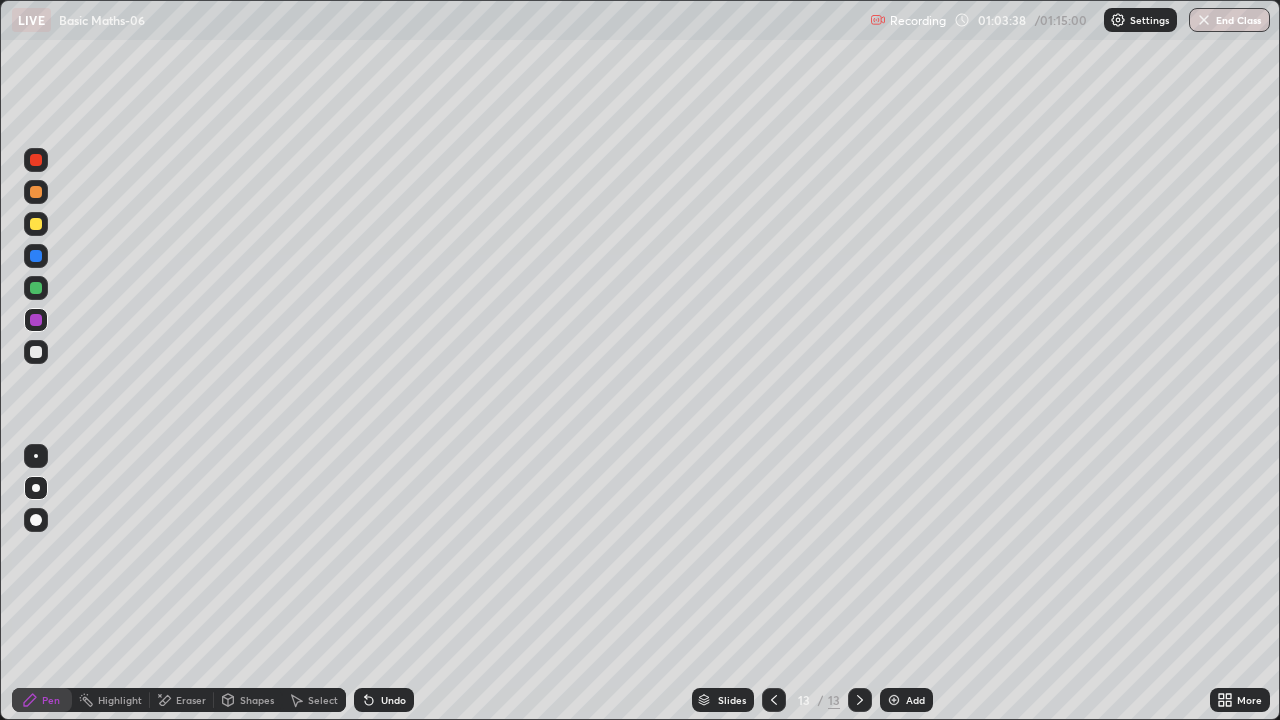 click at bounding box center [36, 352] 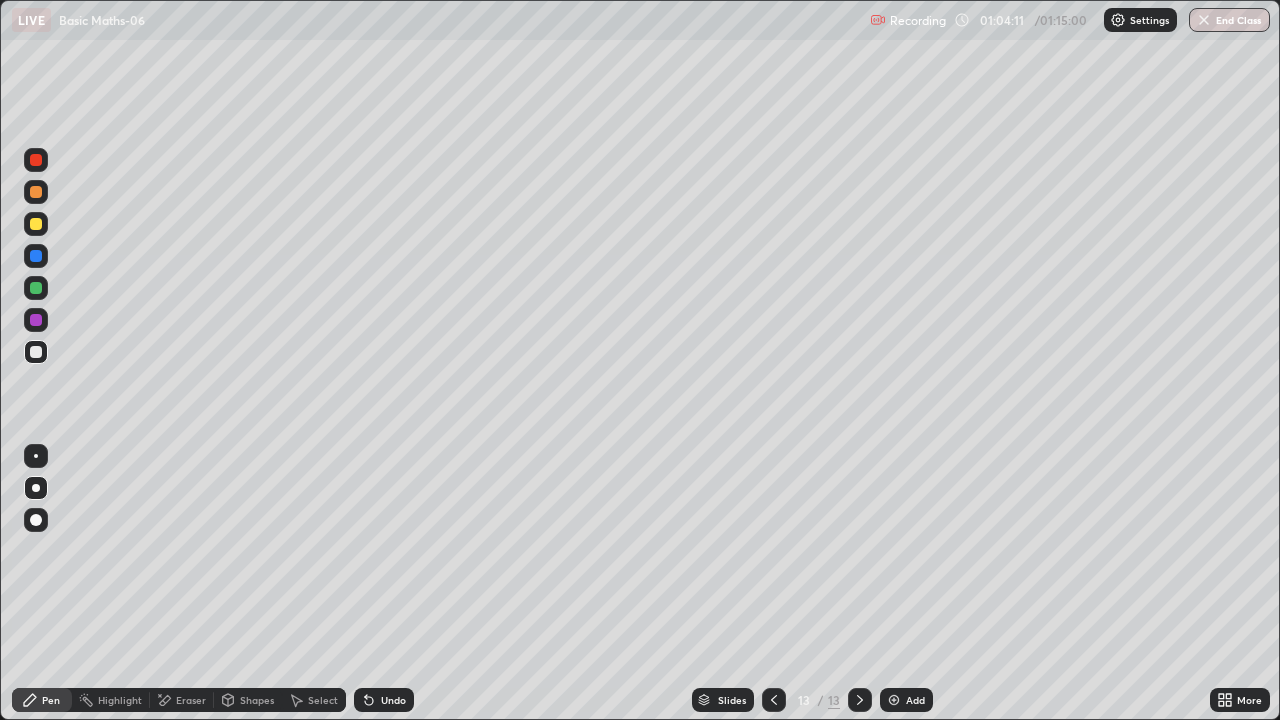 click at bounding box center (36, 320) 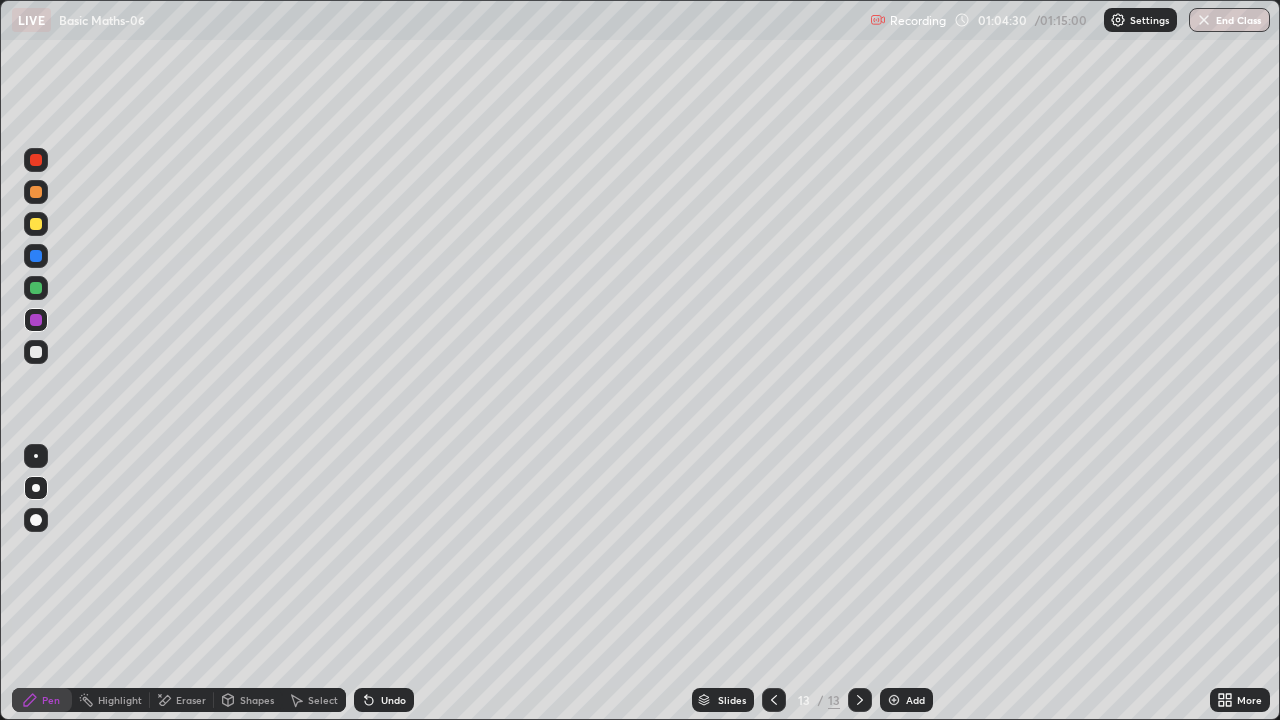 click at bounding box center (36, 352) 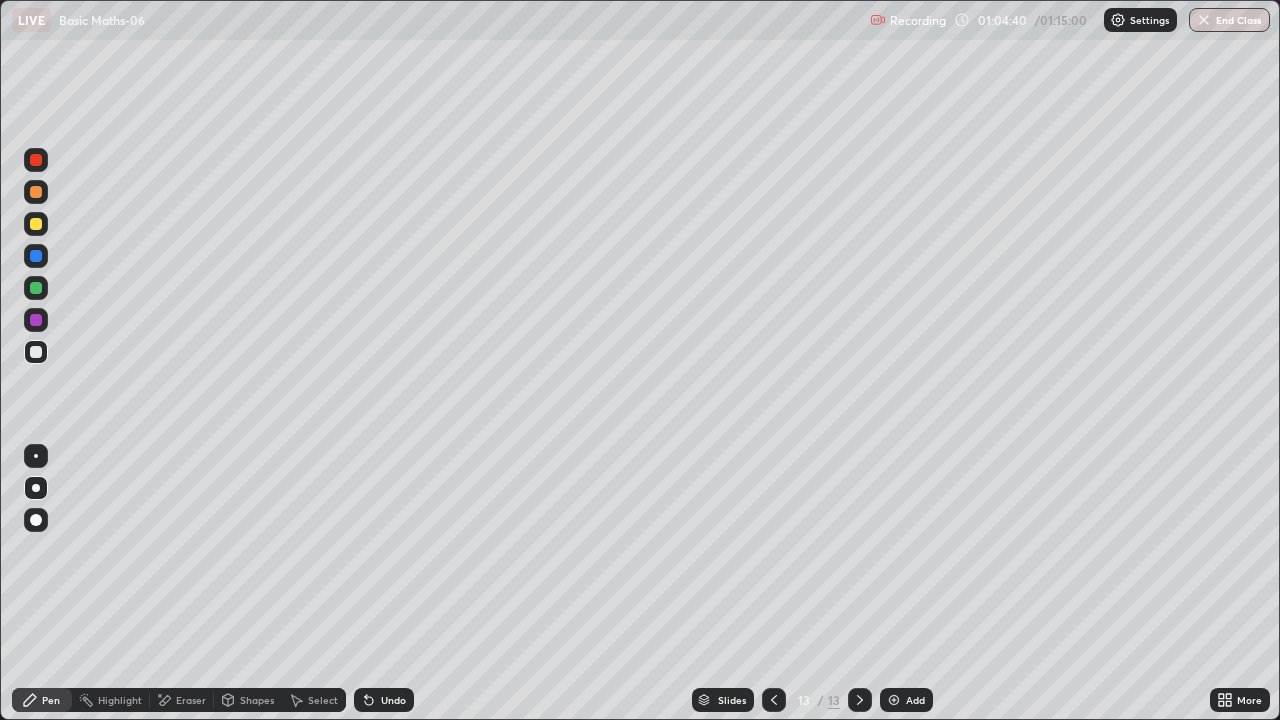 click at bounding box center [36, 160] 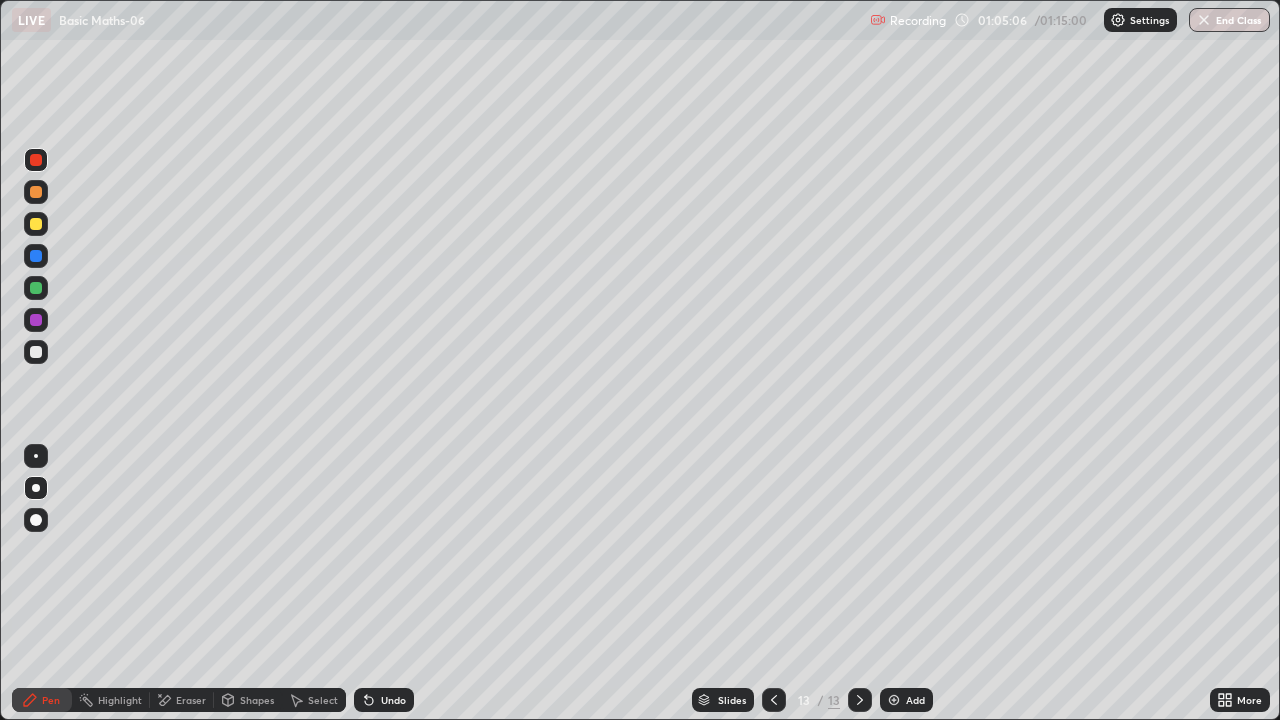 click on "Highlight" at bounding box center (120, 700) 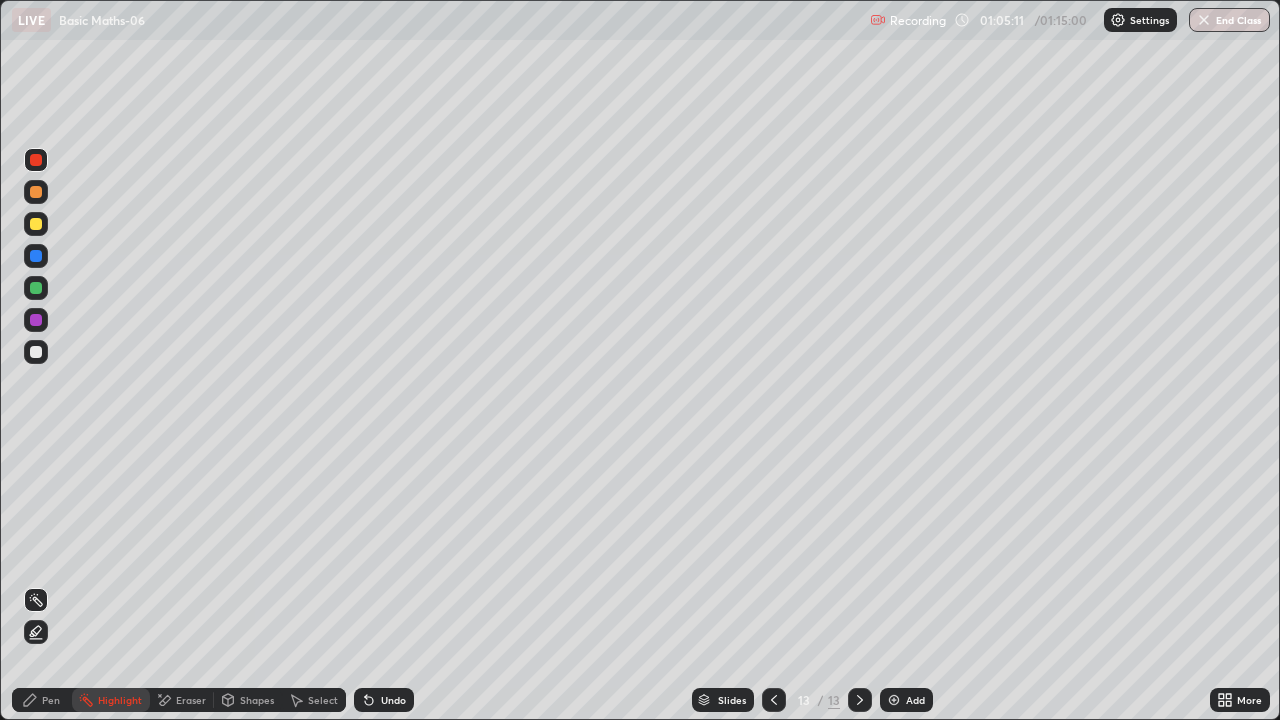 click on "Eraser" at bounding box center (191, 700) 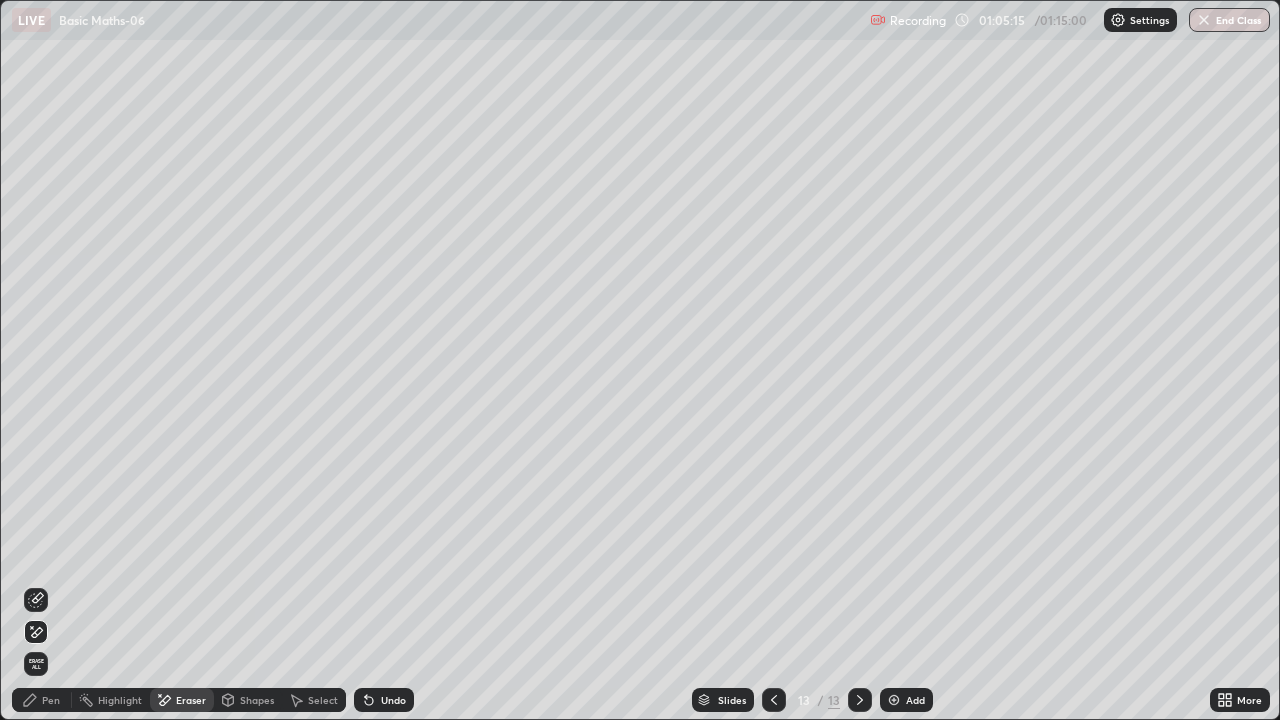 click on "Pen" at bounding box center [42, 700] 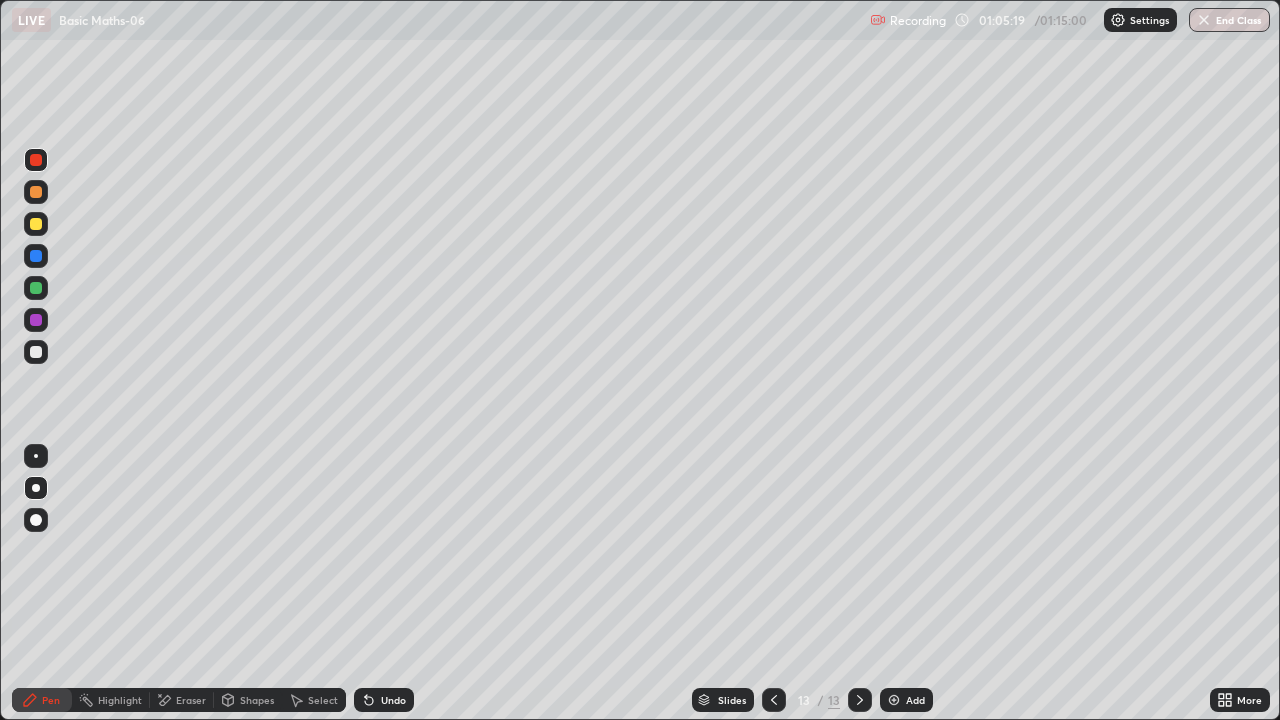 click on "Highlight" at bounding box center [120, 700] 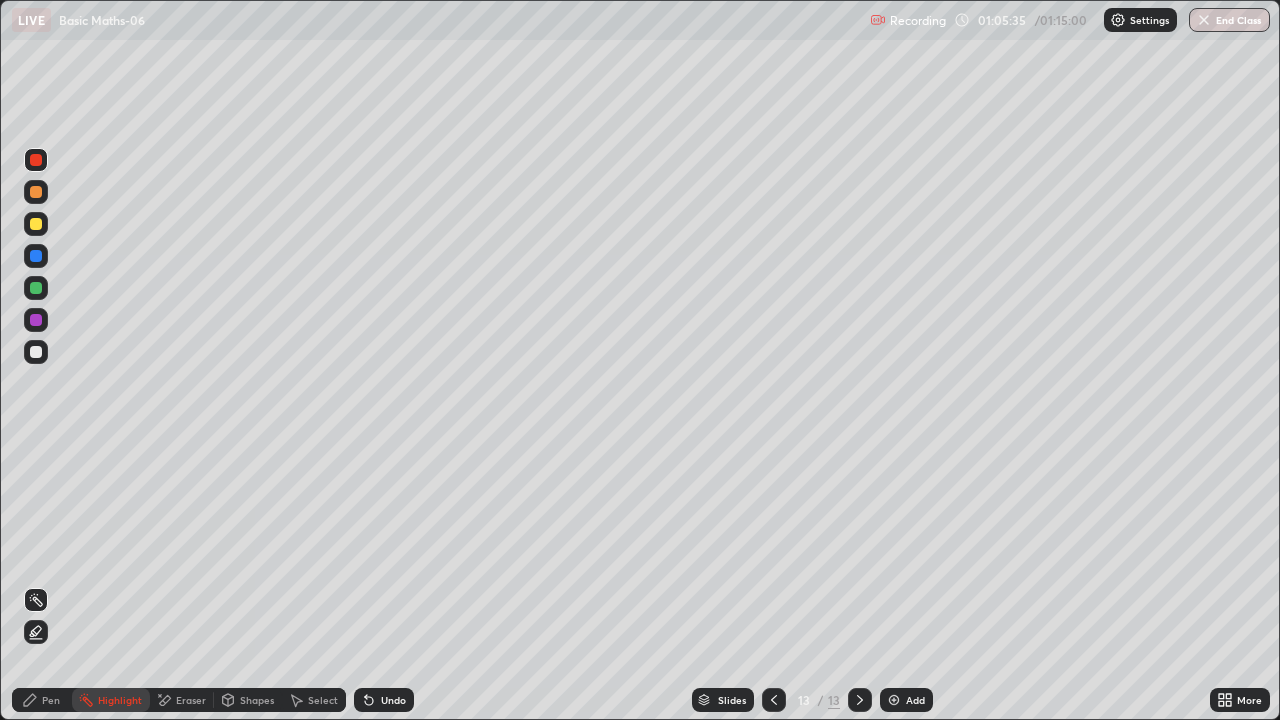 click on "Pen" at bounding box center [51, 700] 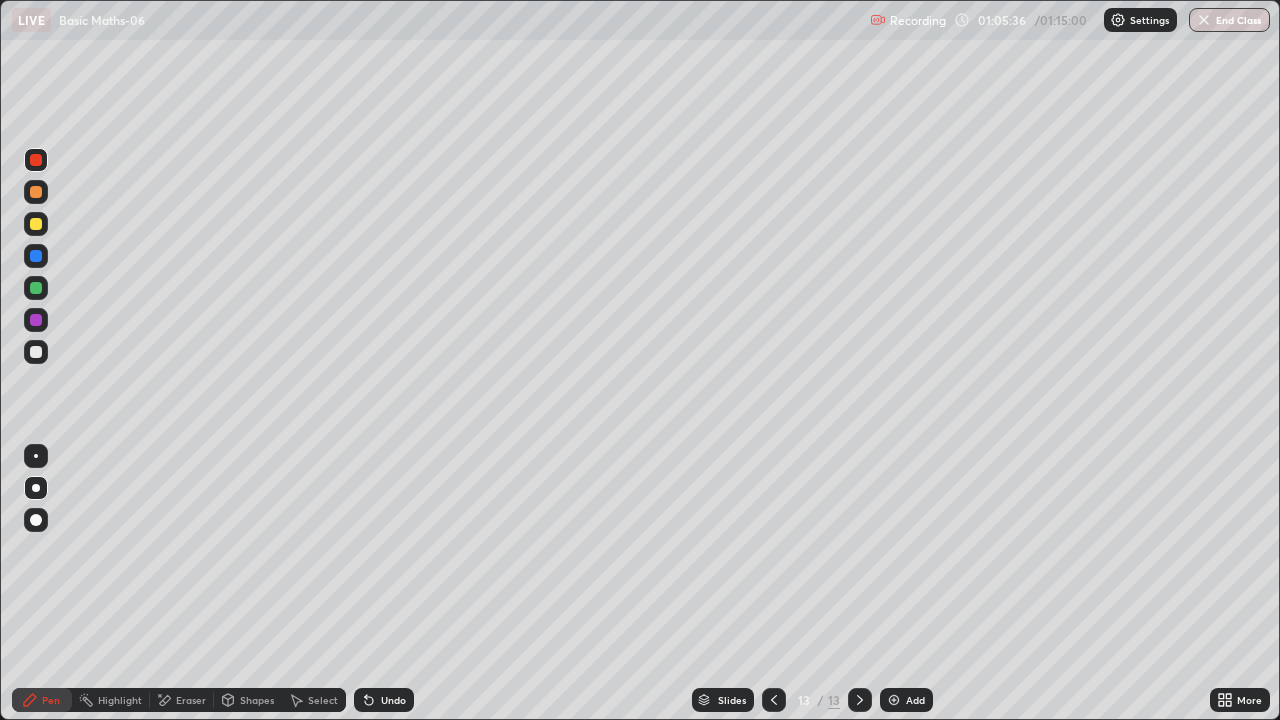 click at bounding box center (36, 352) 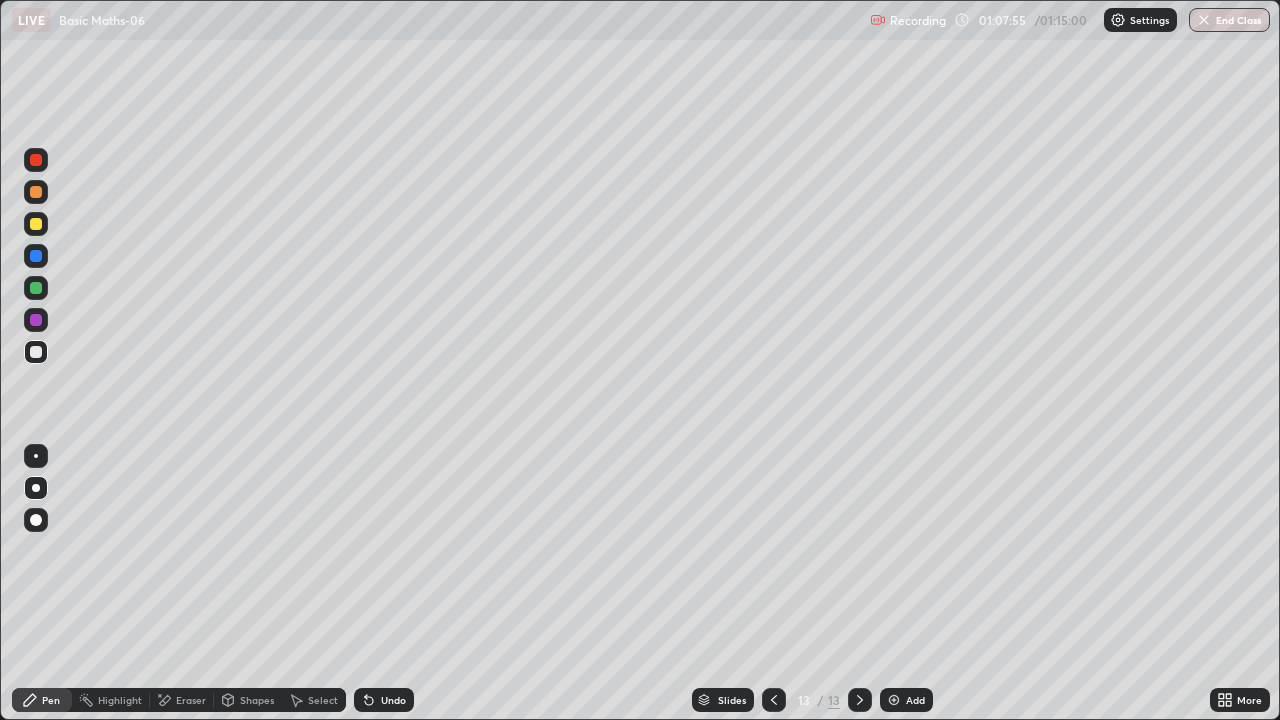 click at bounding box center (36, 192) 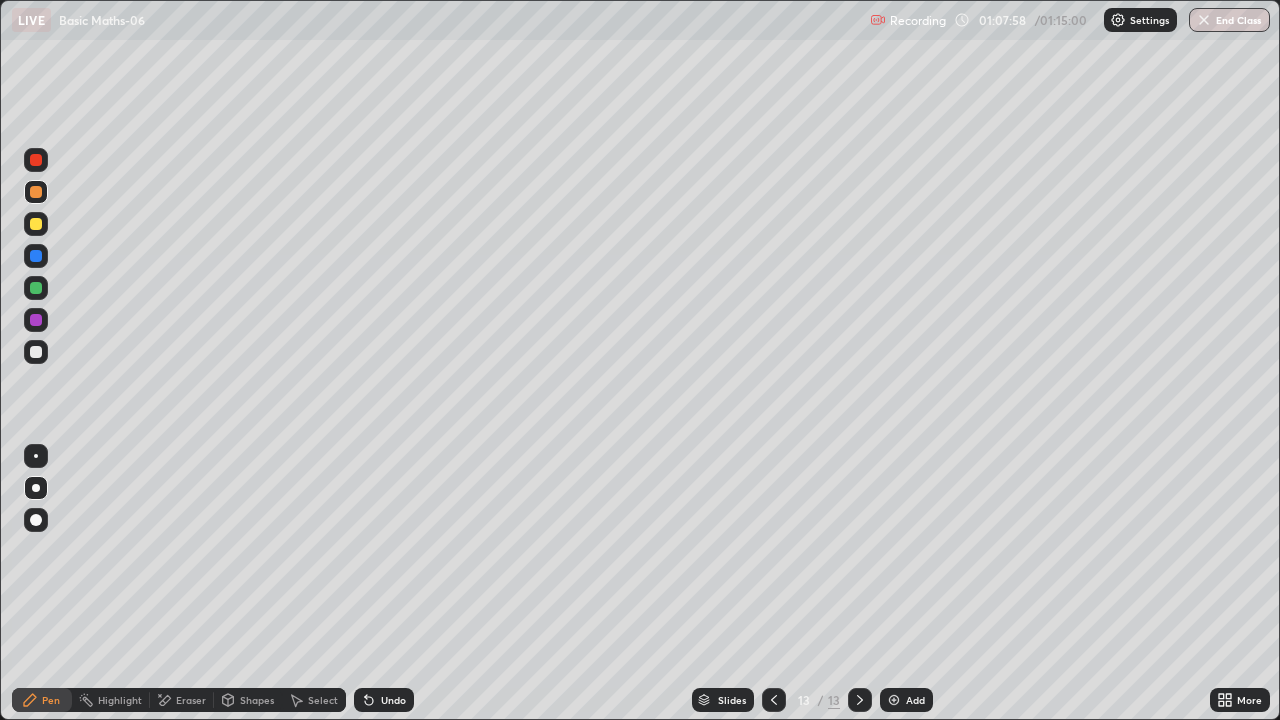 click on "Add" at bounding box center (906, 700) 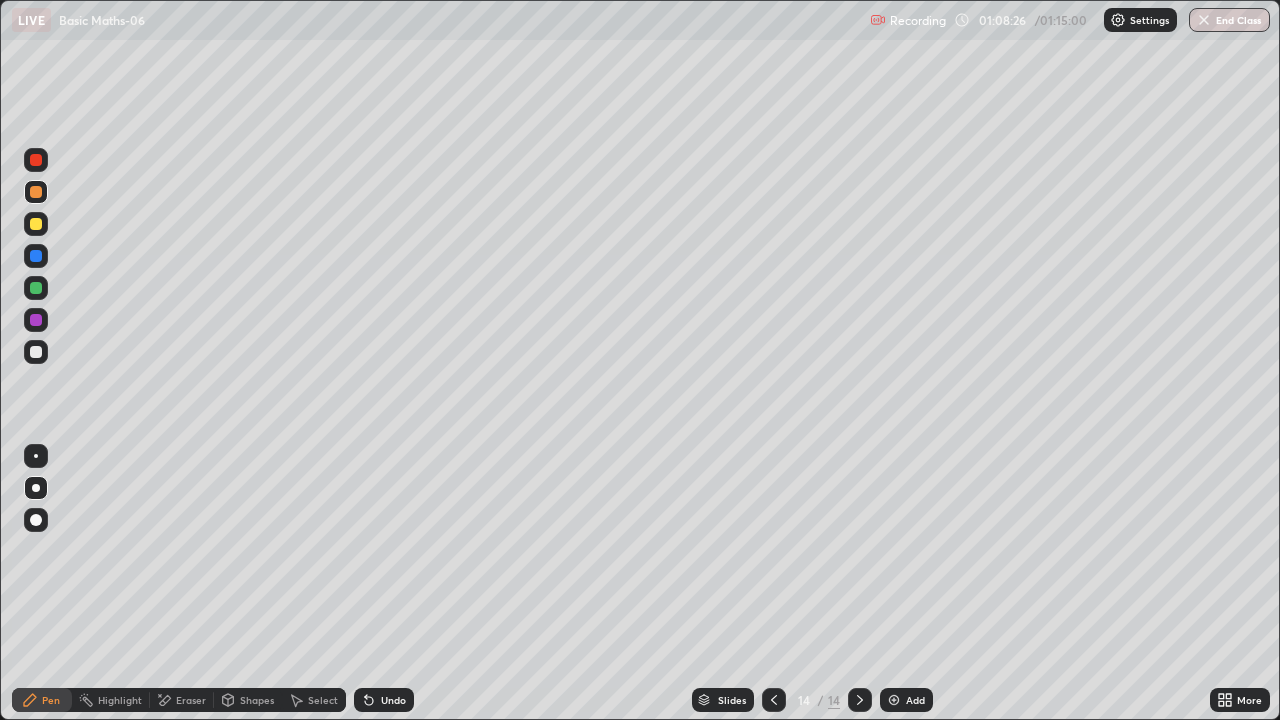 click at bounding box center (36, 320) 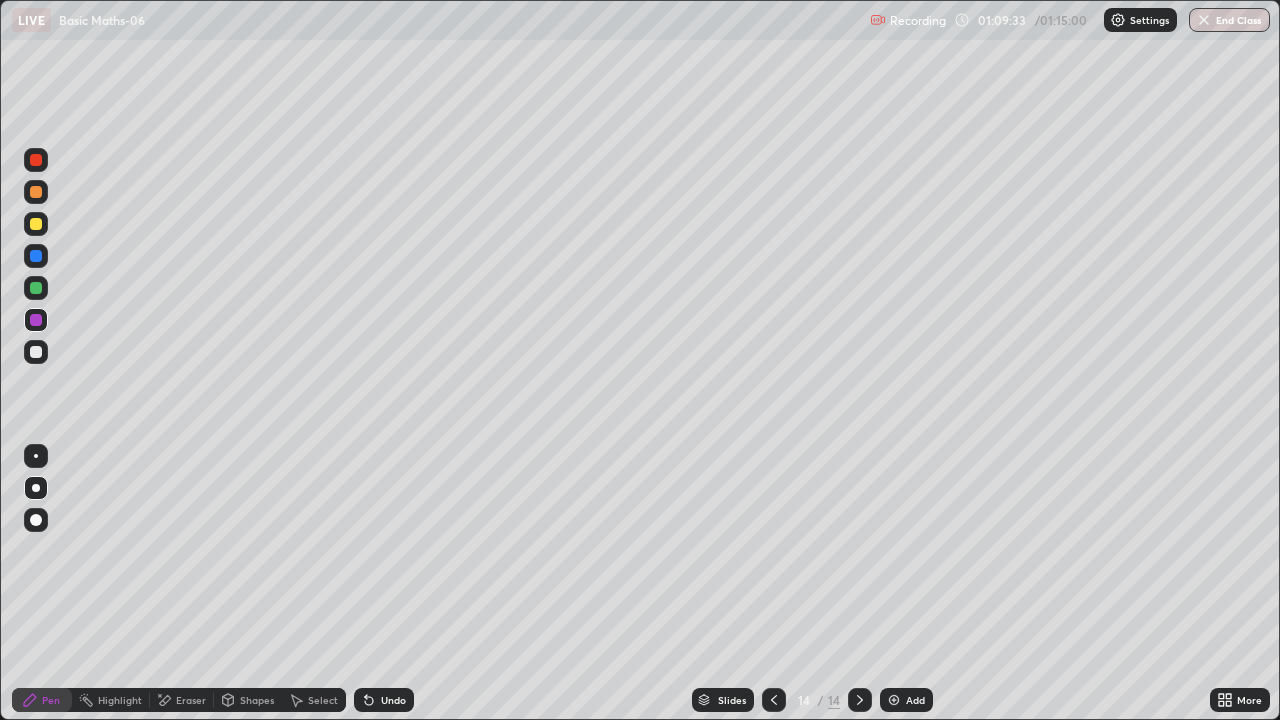 click on "End Class" at bounding box center (1229, 20) 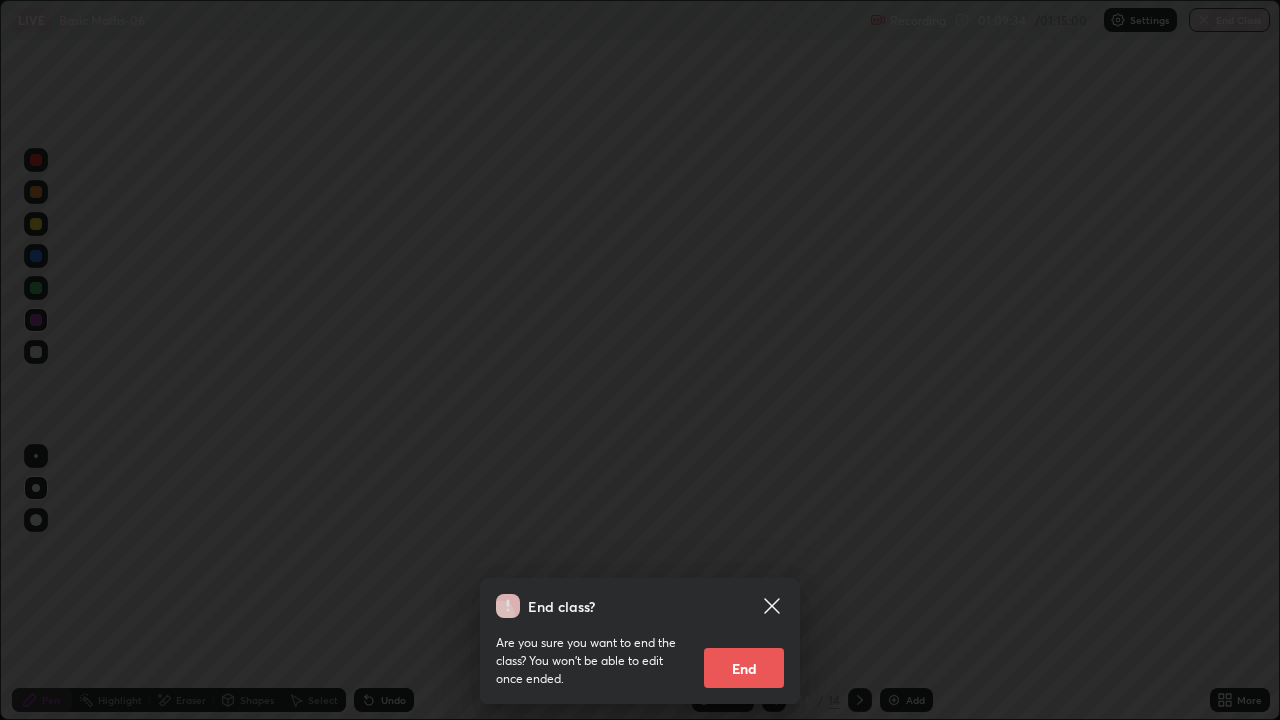 click on "End" at bounding box center [744, 668] 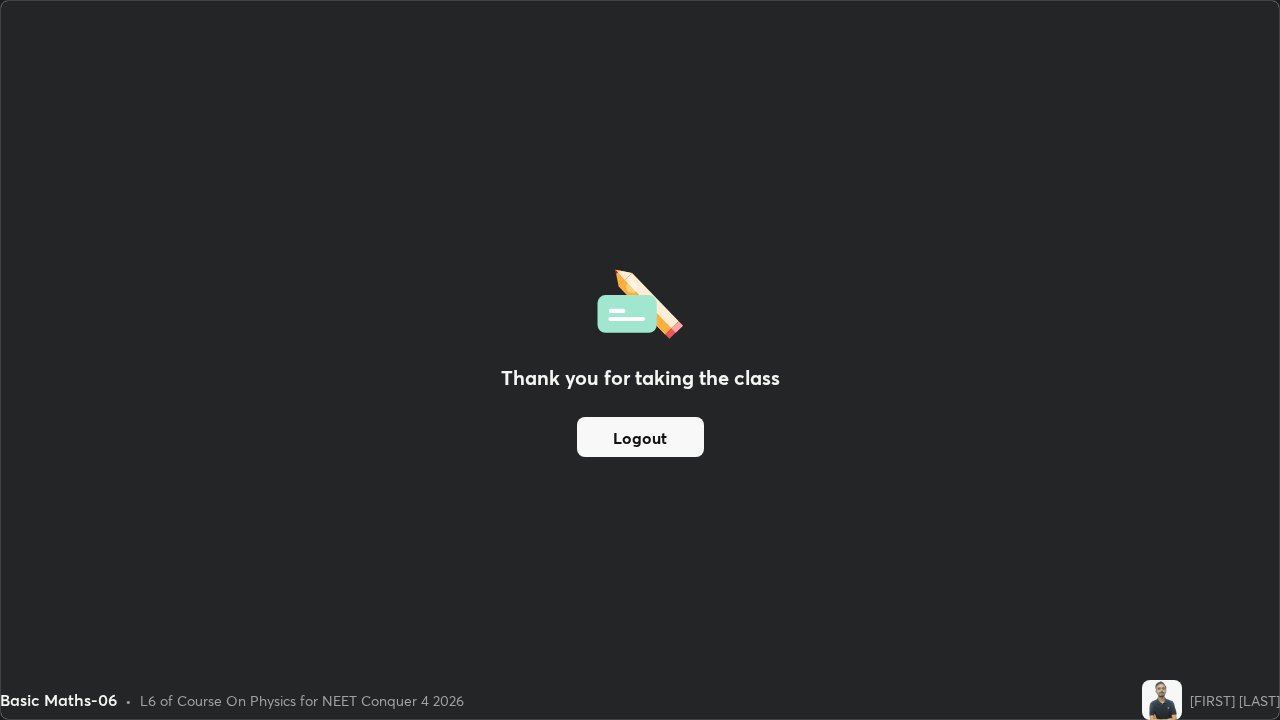 click on "Logout" at bounding box center [640, 437] 